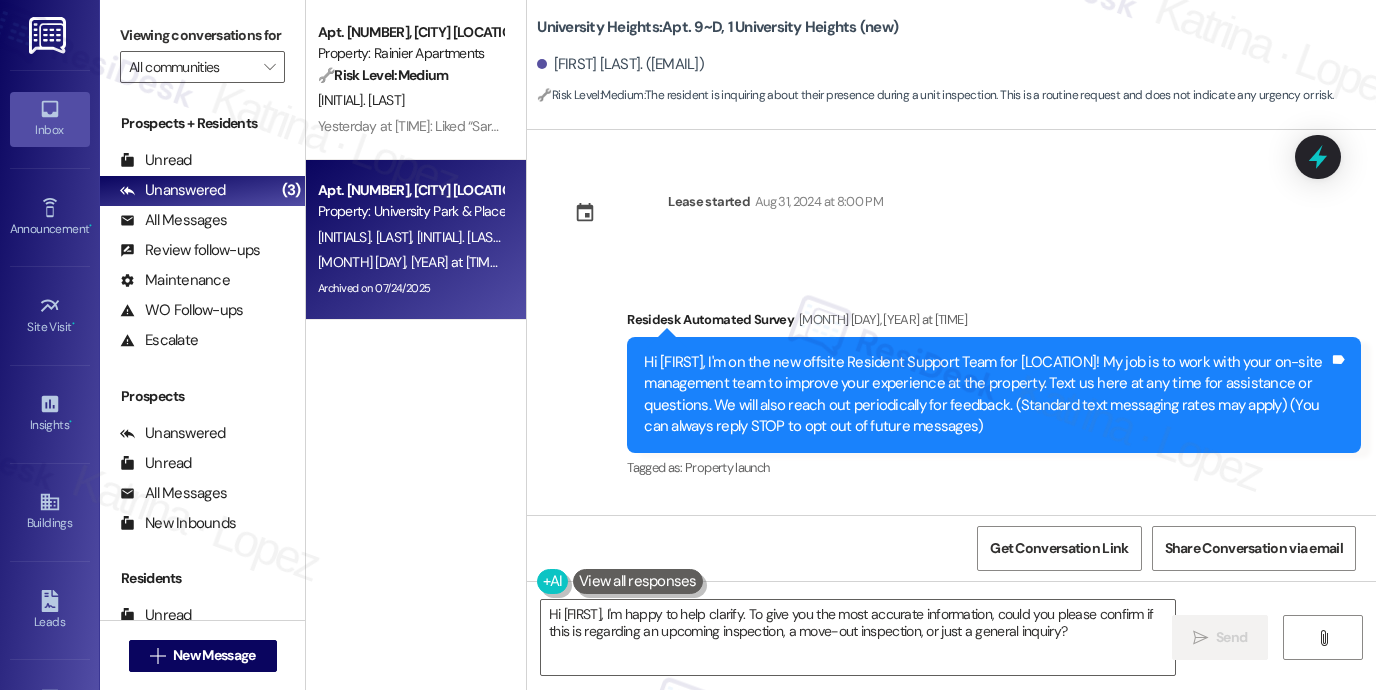 scroll, scrollTop: 0, scrollLeft: 0, axis: both 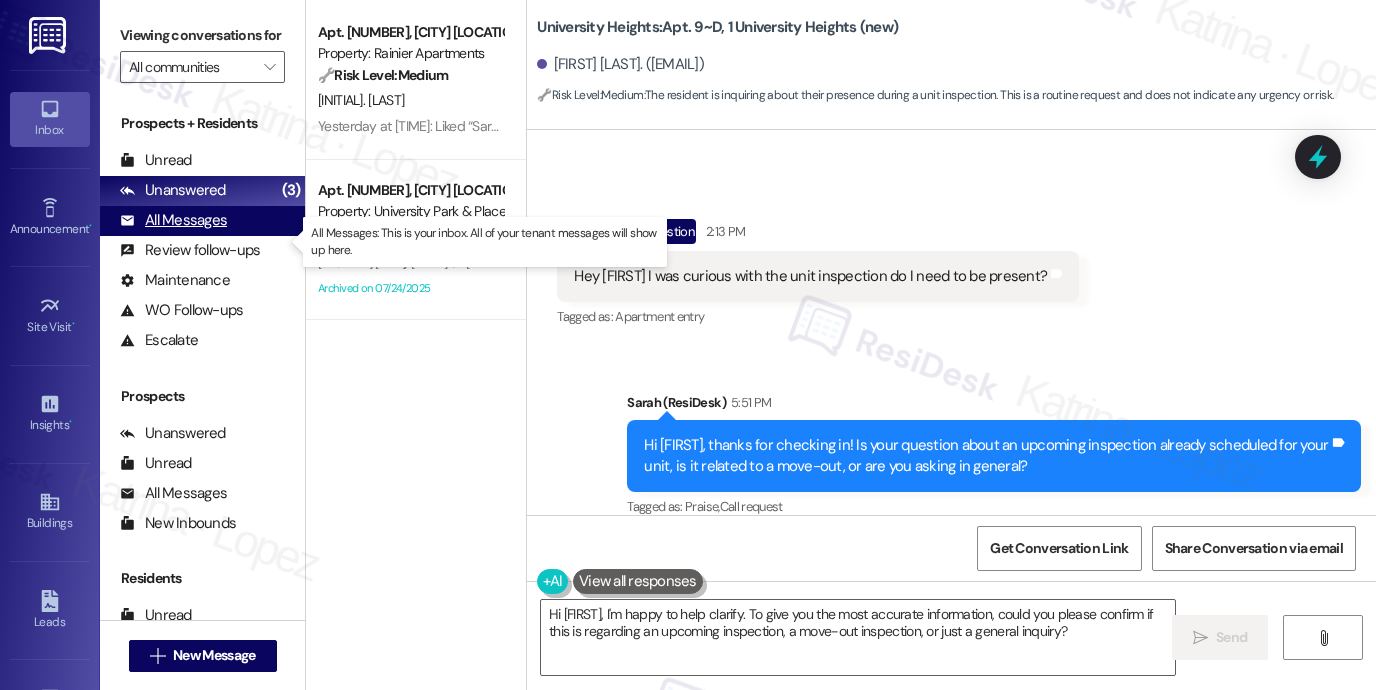 click on "All Messages" at bounding box center (173, 220) 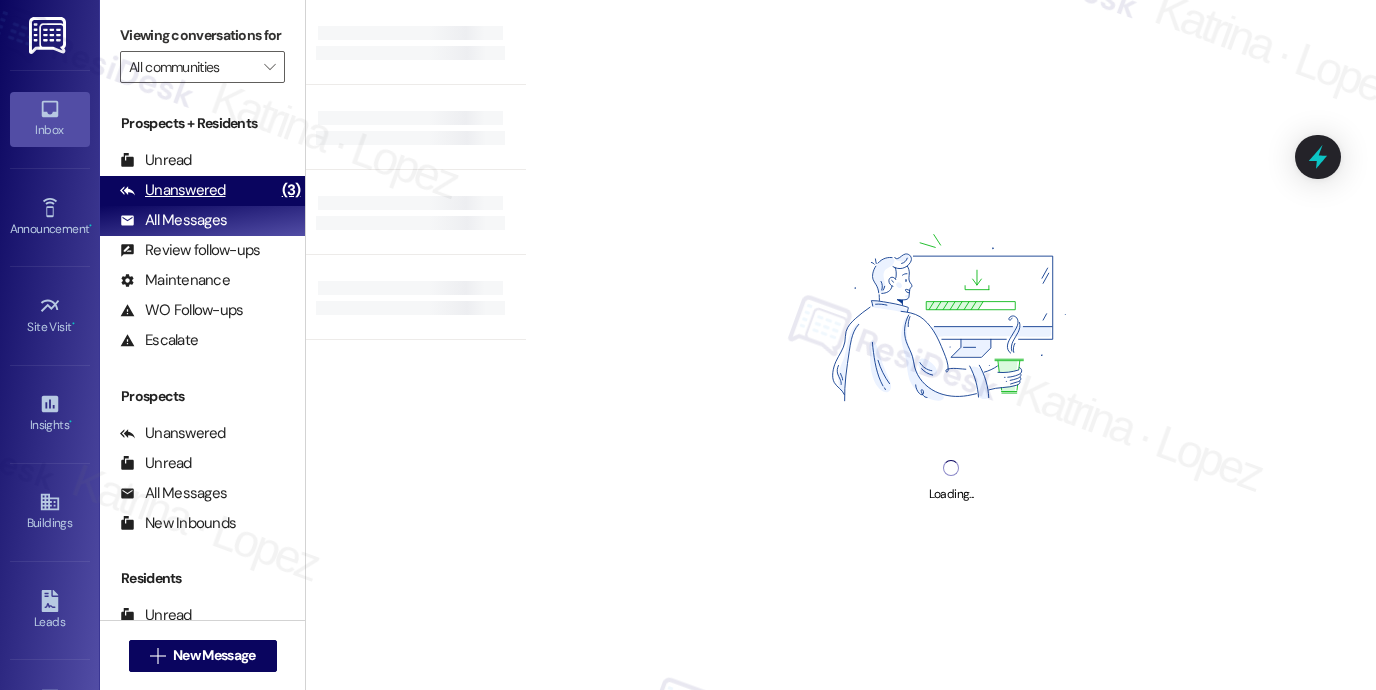 click on "Unanswered" at bounding box center (173, 190) 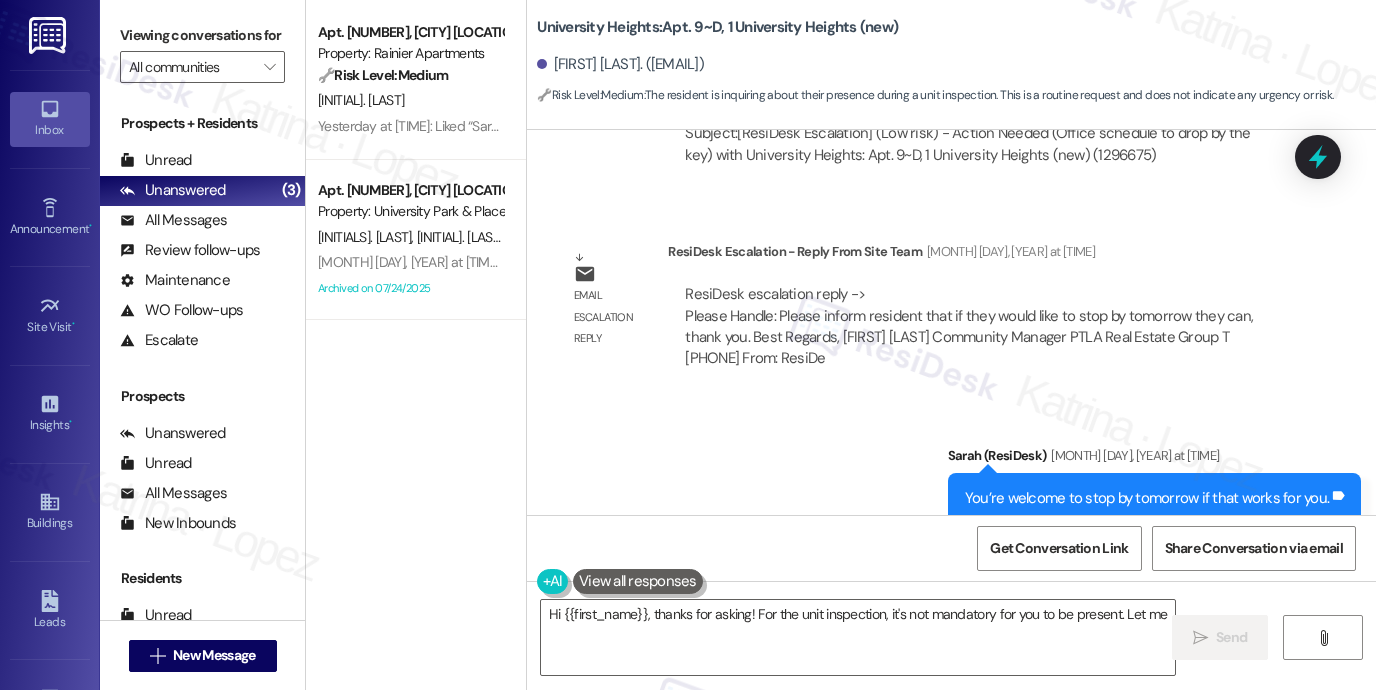 scroll, scrollTop: 6570, scrollLeft: 0, axis: vertical 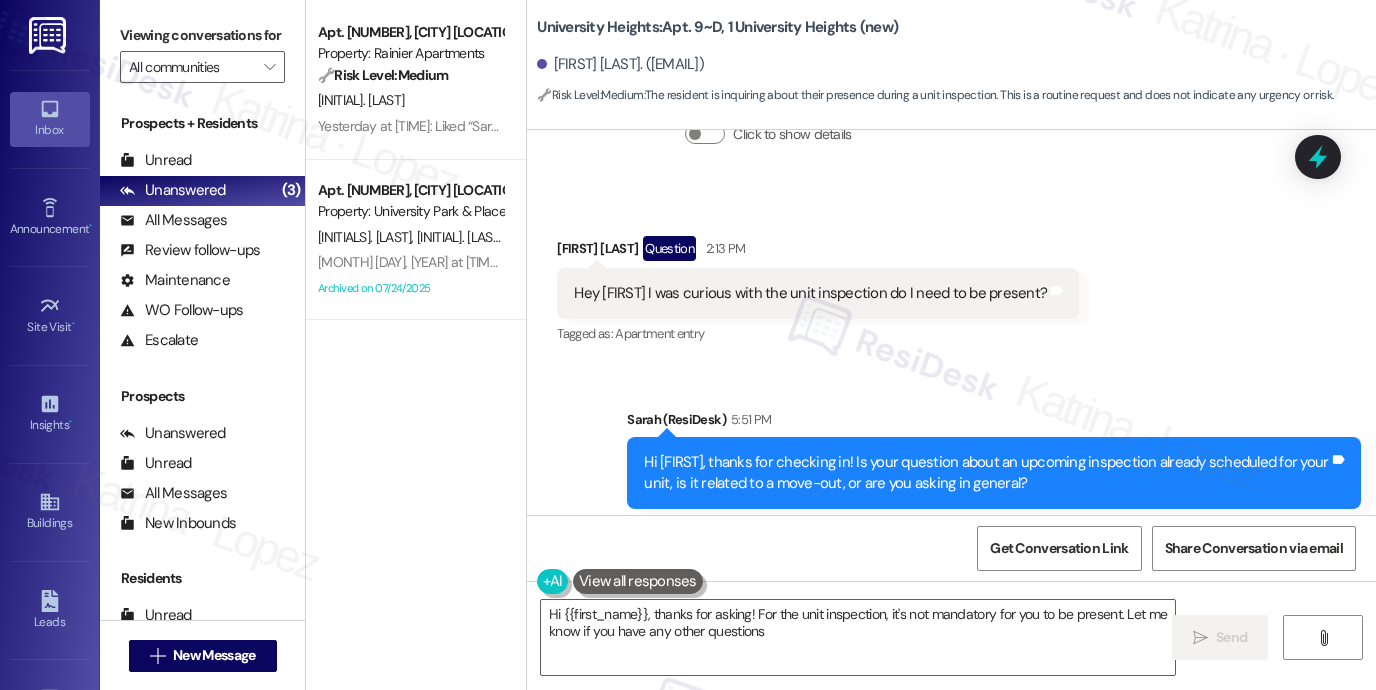 type on "Hi {{first_name}}, thanks for asking! For the unit inspection, it's not mandatory for you to be present. Let me know if you have any other questions!" 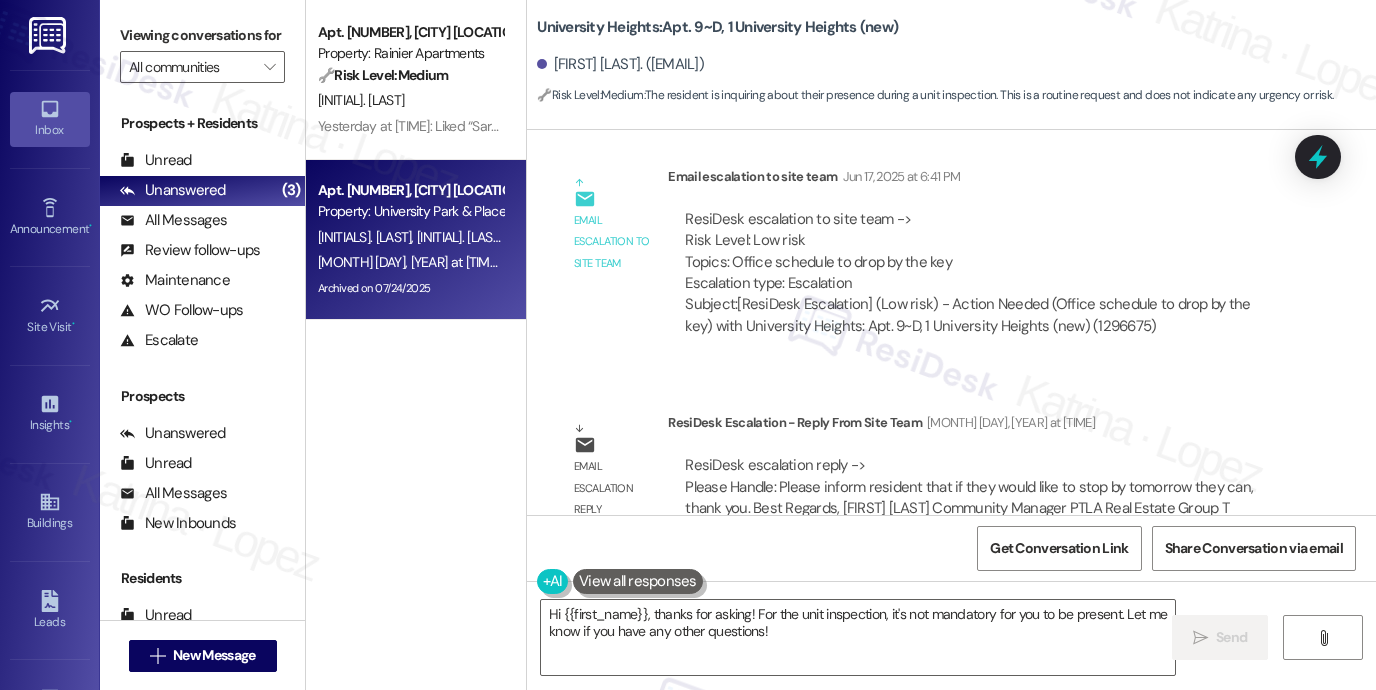 scroll, scrollTop: 5570, scrollLeft: 0, axis: vertical 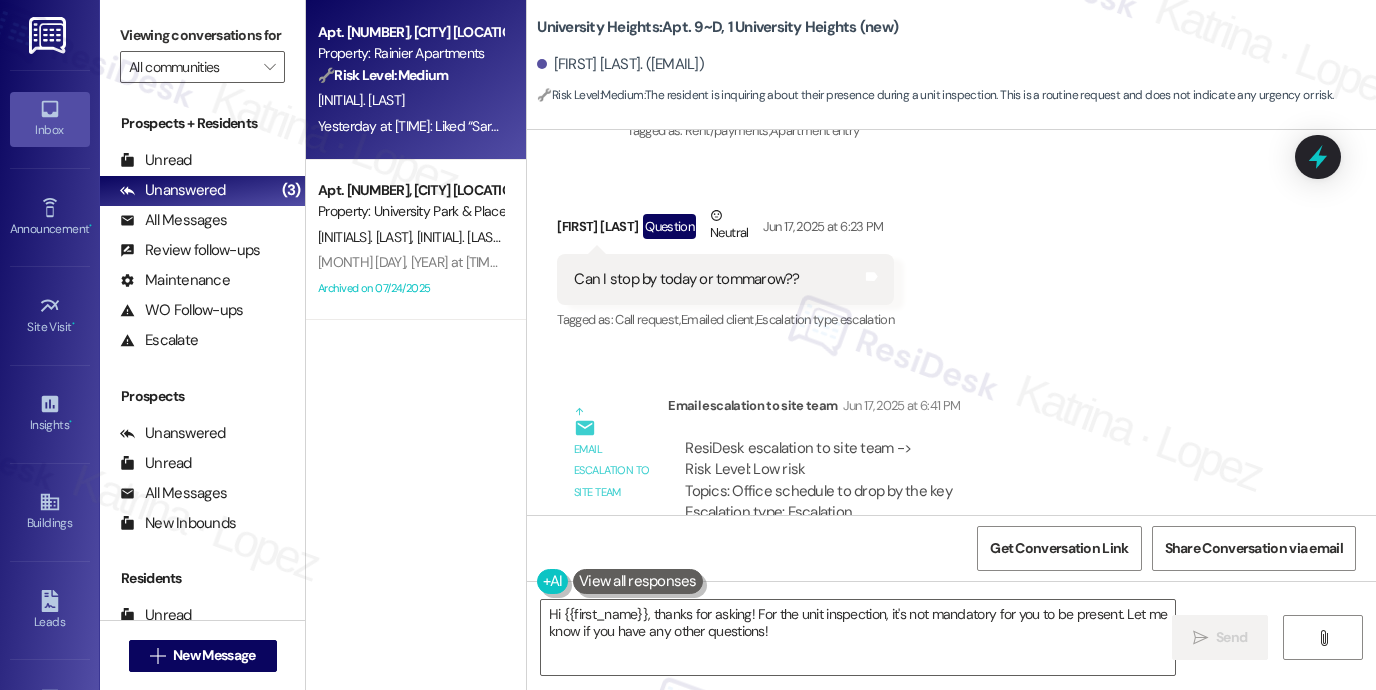 click on "Apt. [NUMBER], [NUMBER] [STREET] Property: Rainier Apartments 🔧  Risk Level:  Medium The resident is reporting a laundry room in disrepair with odors and malfunctioning machines. While unpleasant, this does not represent an immediate threat to safety or property. It is a community concern and asset preservation issue. [FIRST] [LAST] Yesterday at [TIME]: Liked “Sarah (Rainier Apartments): You're very welcome! Please don't hesitate to reach out if you have any other questions or concerns.” Yesterday at [TIME]: Liked “Sarah (Rainier Apartments): You're very welcome! Please don't hesitate to reach out if you have any other questions or concerns.”" at bounding box center (416, 80) 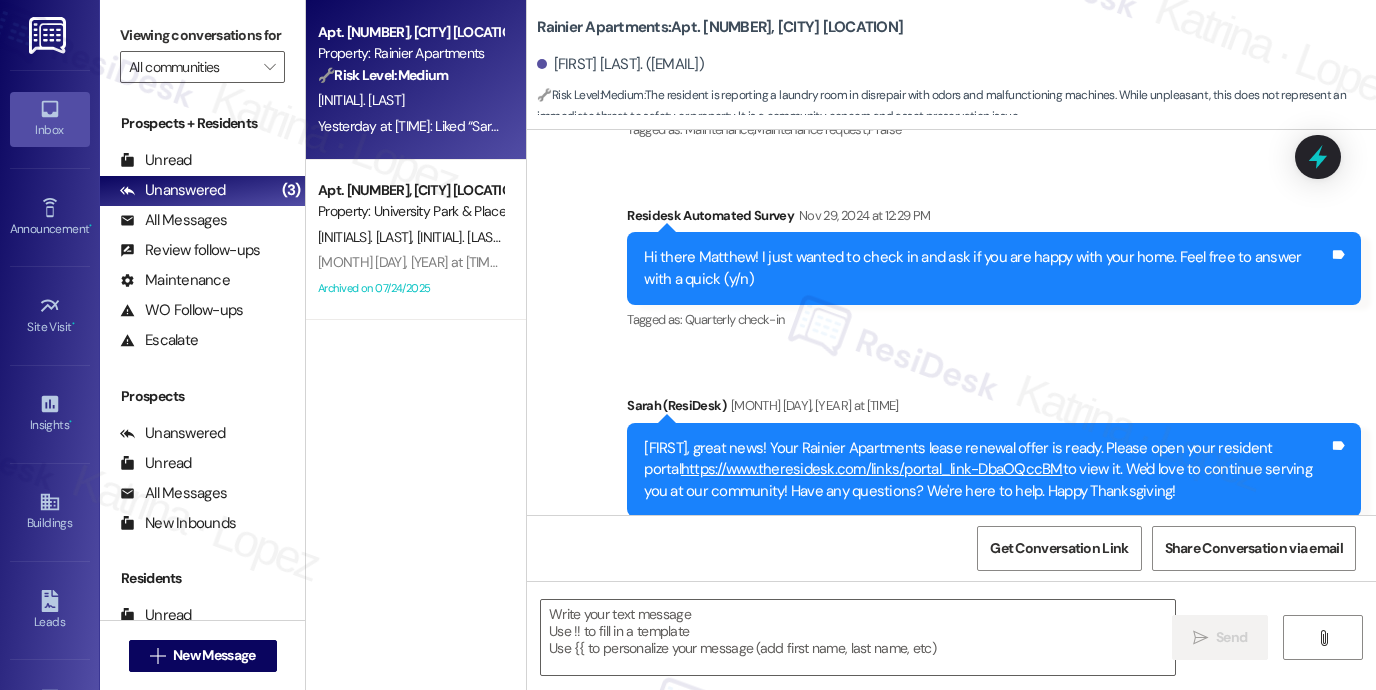 type on "Fetching suggested responses. Please feel free to read through the conversation in the meantime." 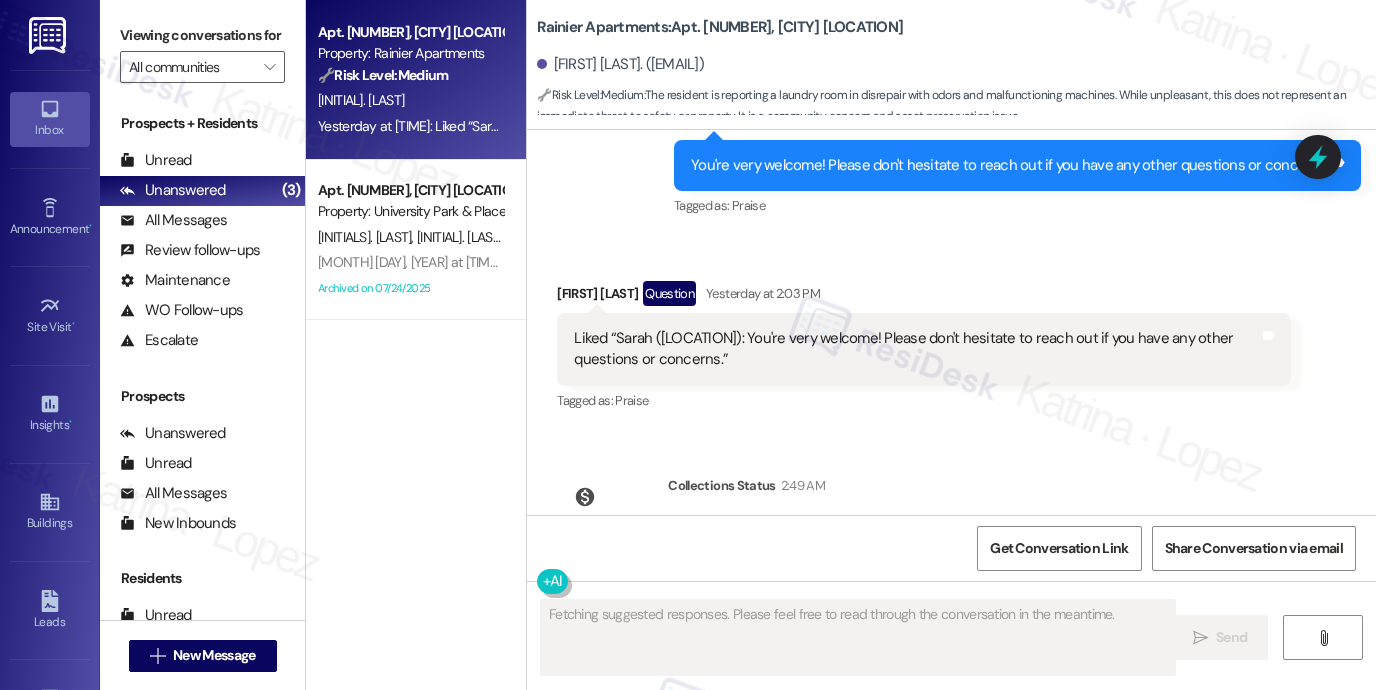 scroll, scrollTop: 4050, scrollLeft: 0, axis: vertical 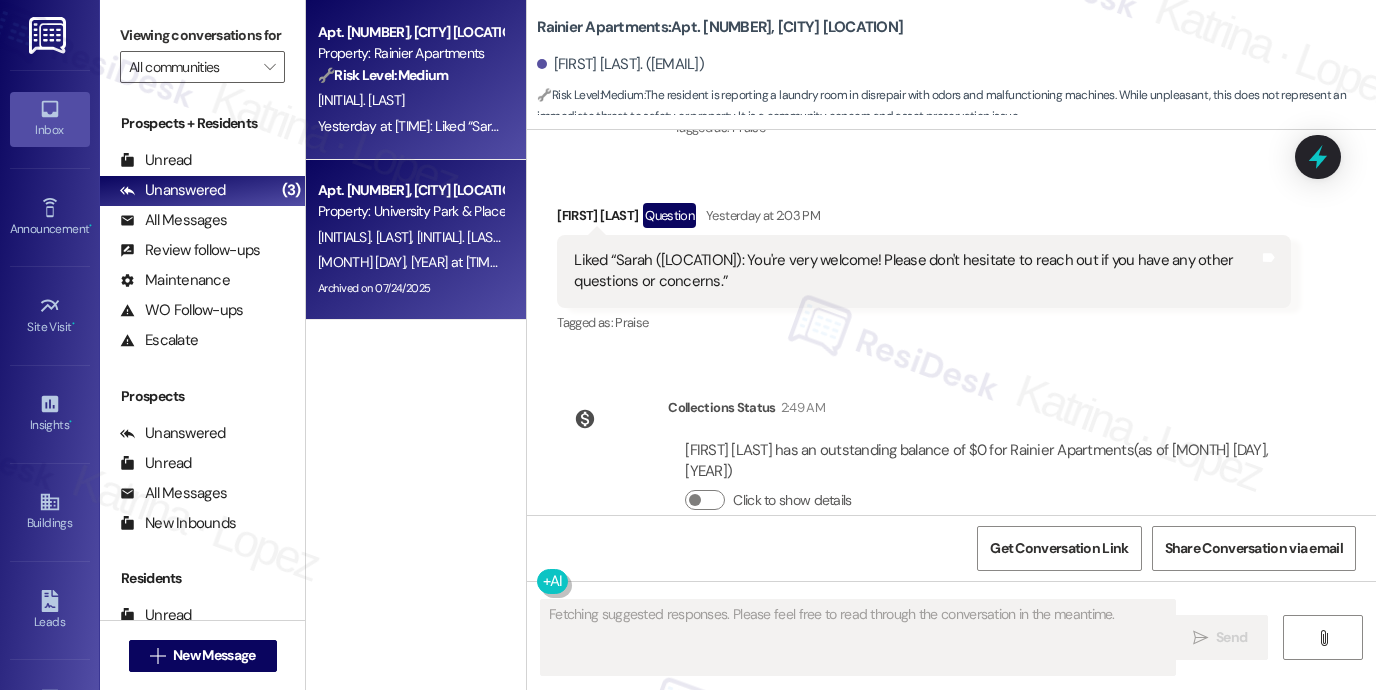 click on "[INITIAL]. [LAST]" at bounding box center (460, 237) 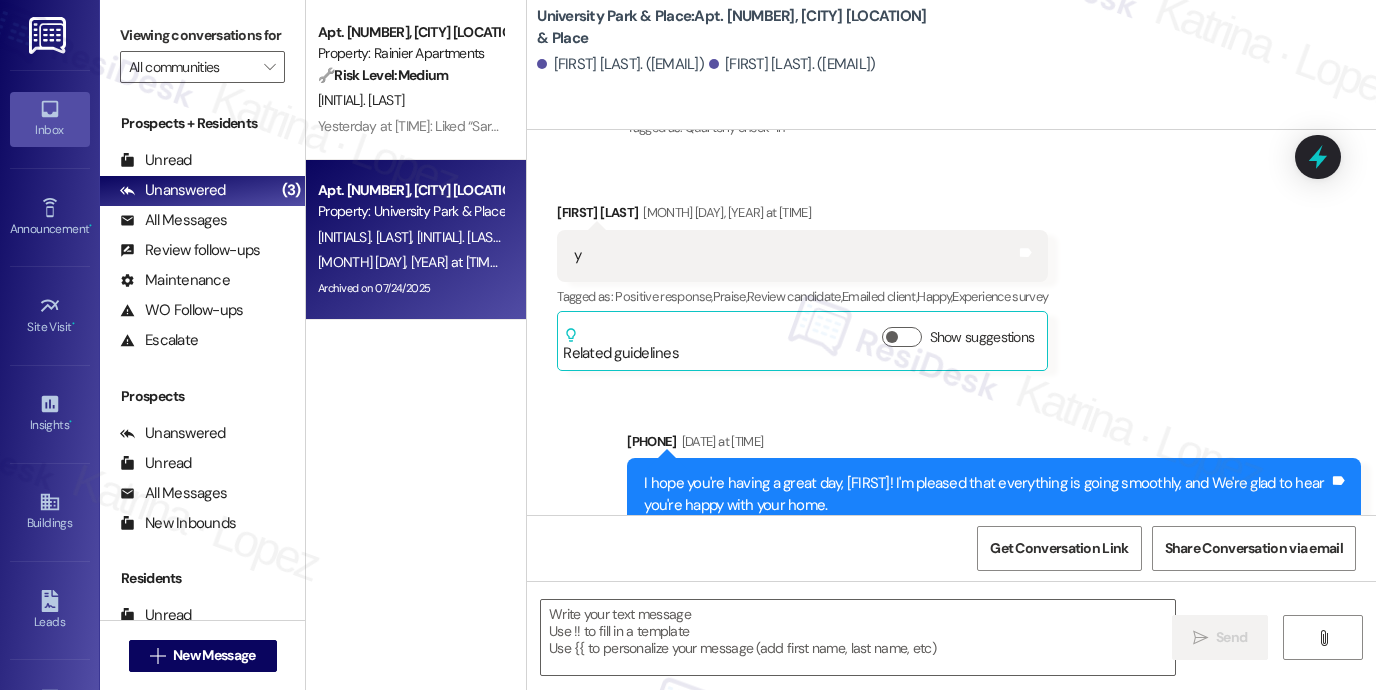 type on "Fetching suggested responses. Please feel free to read through the conversation in the meantime." 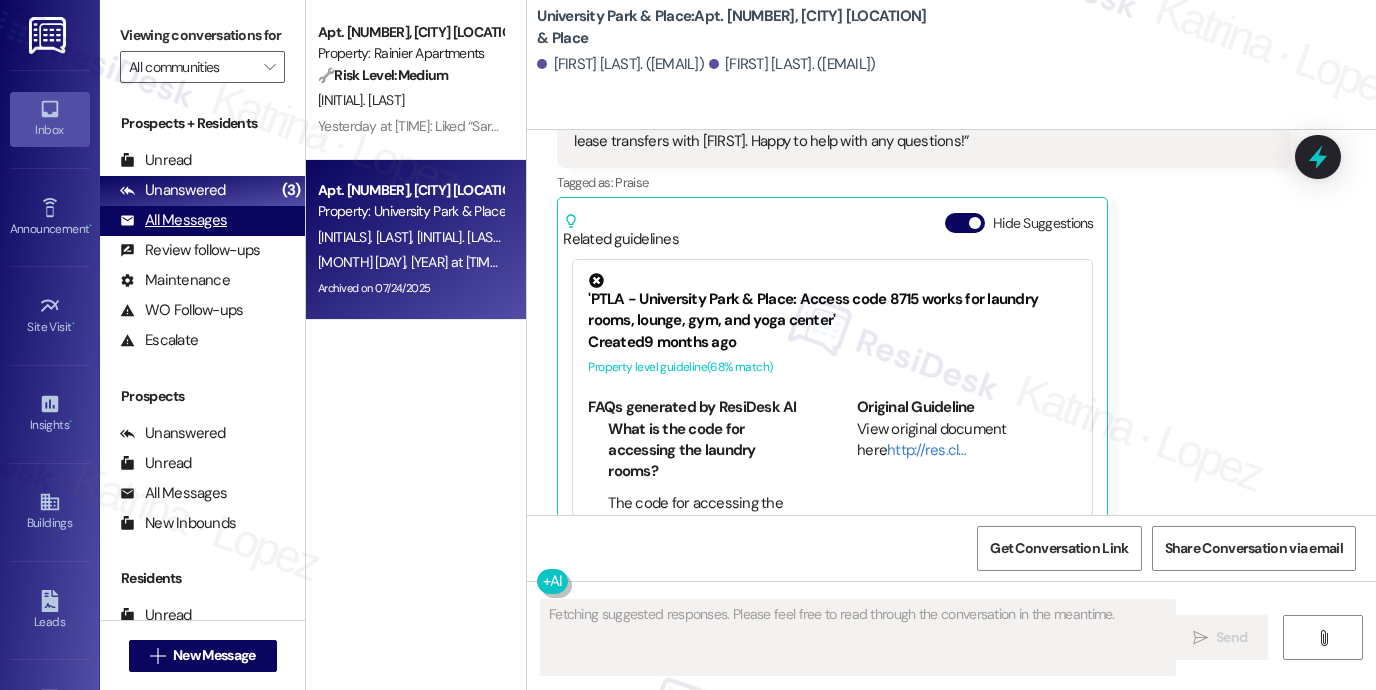 scroll, scrollTop: 6712, scrollLeft: 0, axis: vertical 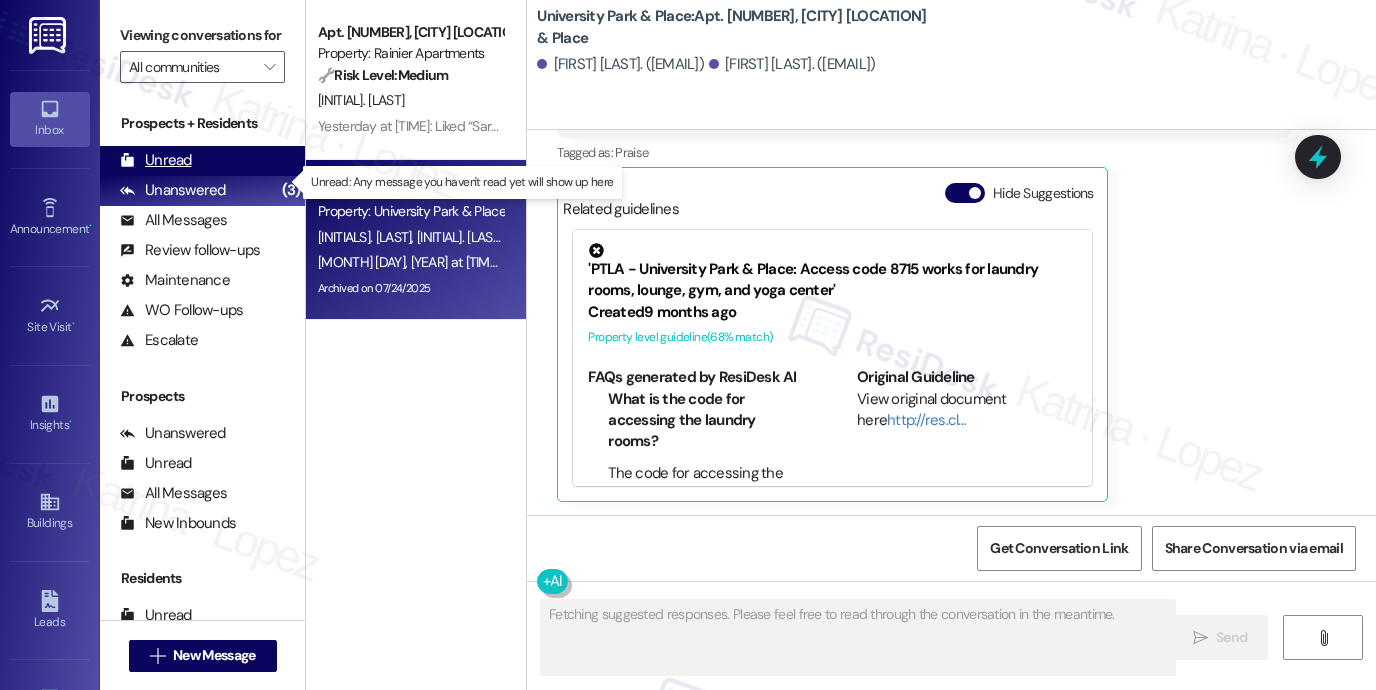 click on "Unread (0)" at bounding box center [202, 161] 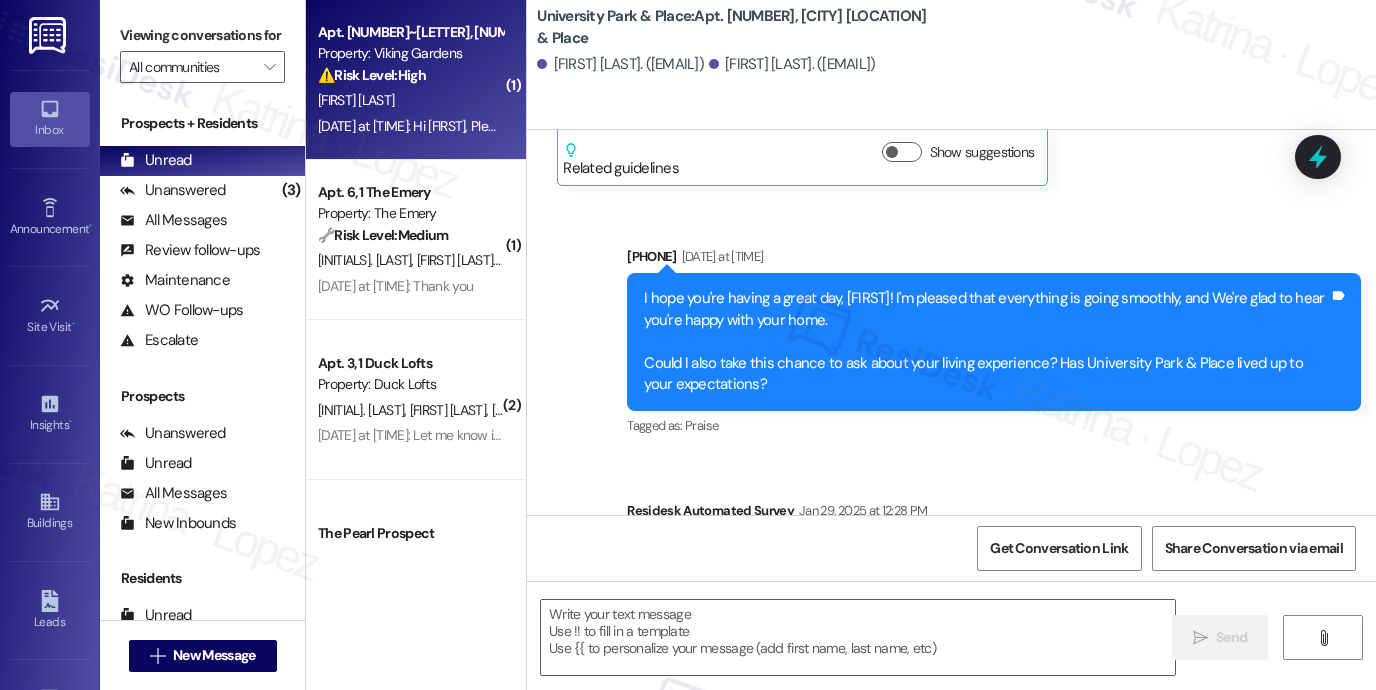 click on "[FIRST] [LAST]" at bounding box center [410, 100] 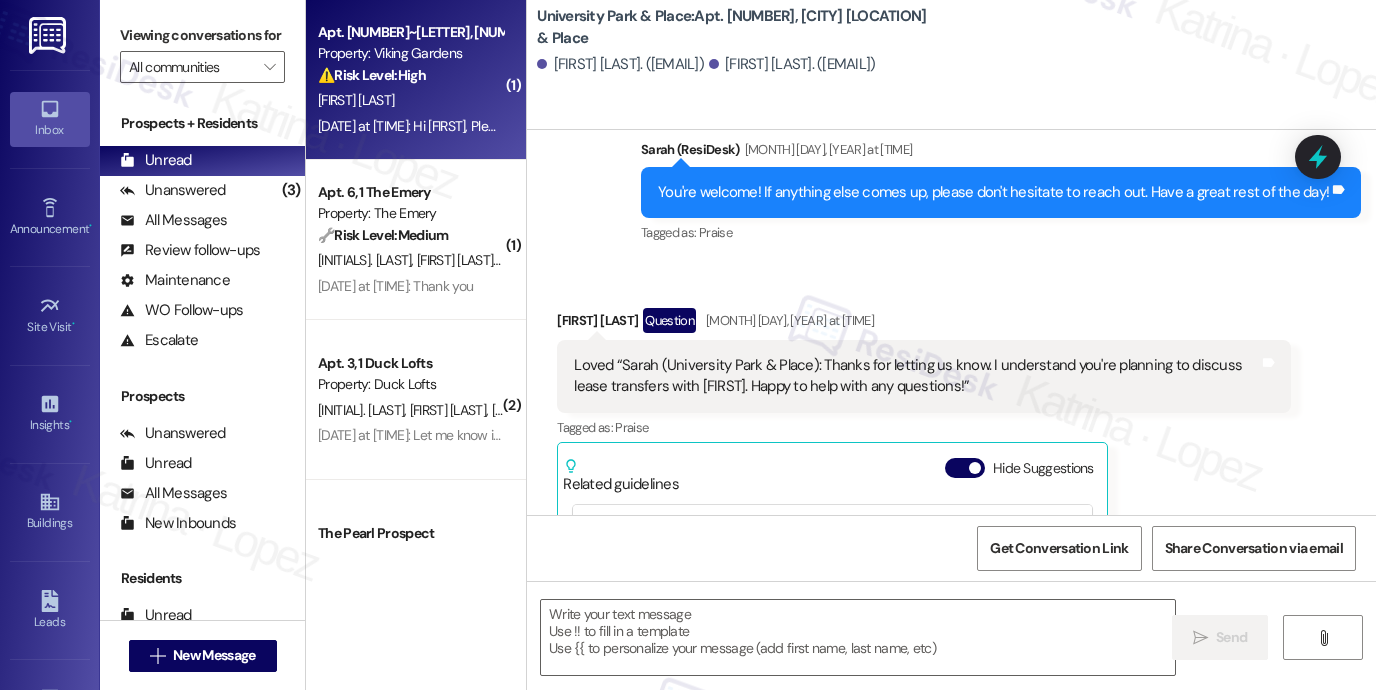 type on "Fetching suggested responses. Please feel free to read through the conversation in the meantime." 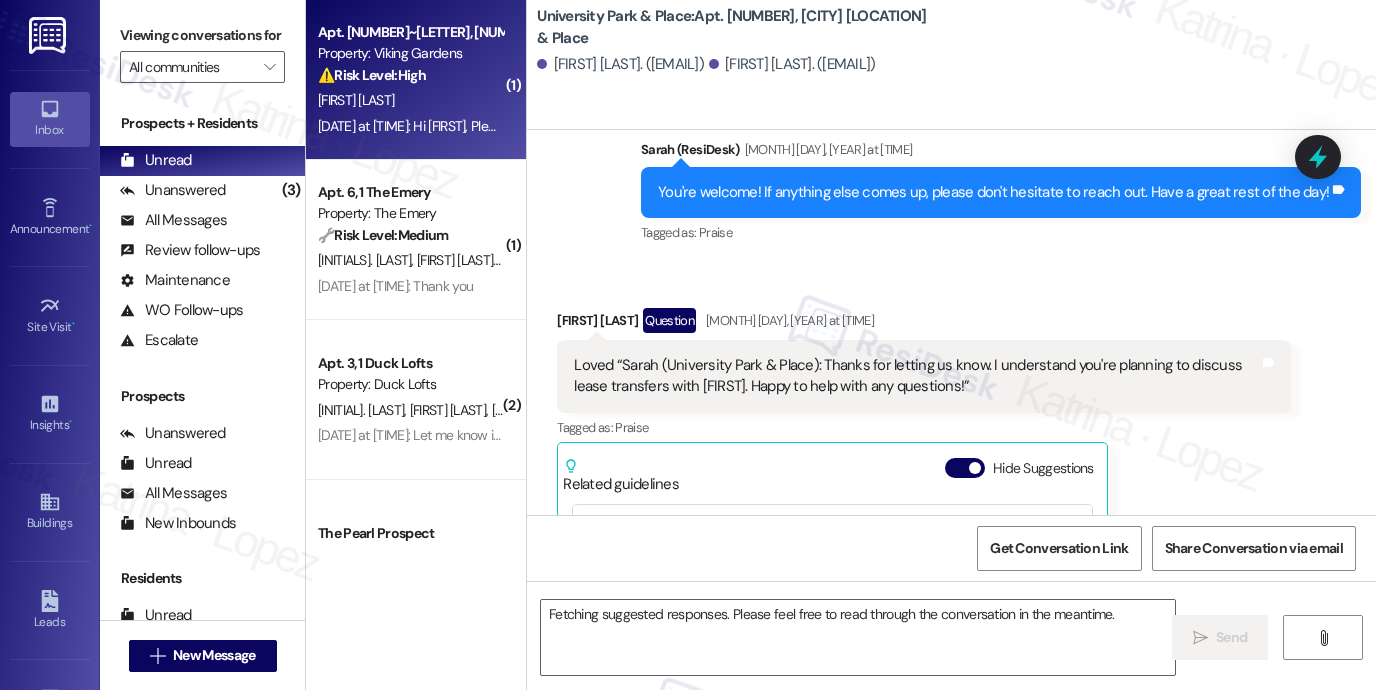 scroll, scrollTop: 6712, scrollLeft: 0, axis: vertical 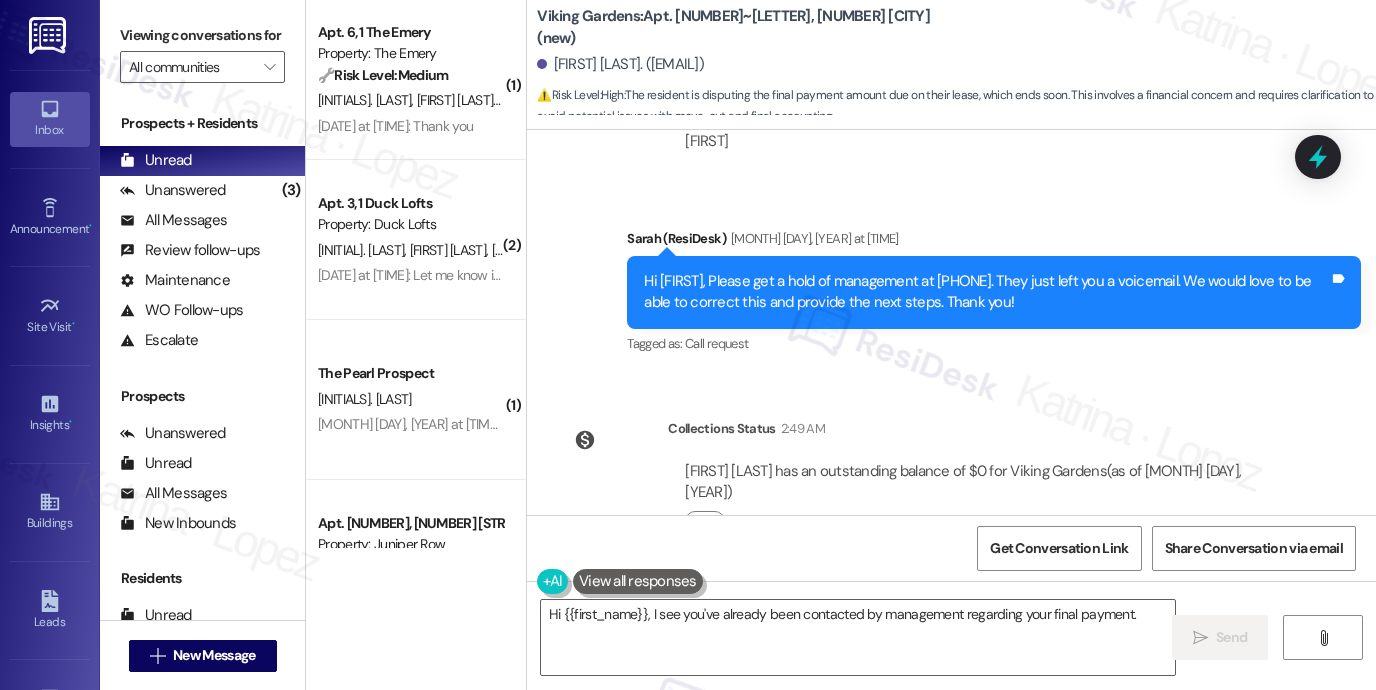 click on "Hi [FIRST], Please get a hold of management at [PHONE]. They just left you a voicemail. We would love to be able to correct this and provide the next steps. Thank you!" at bounding box center (986, 292) 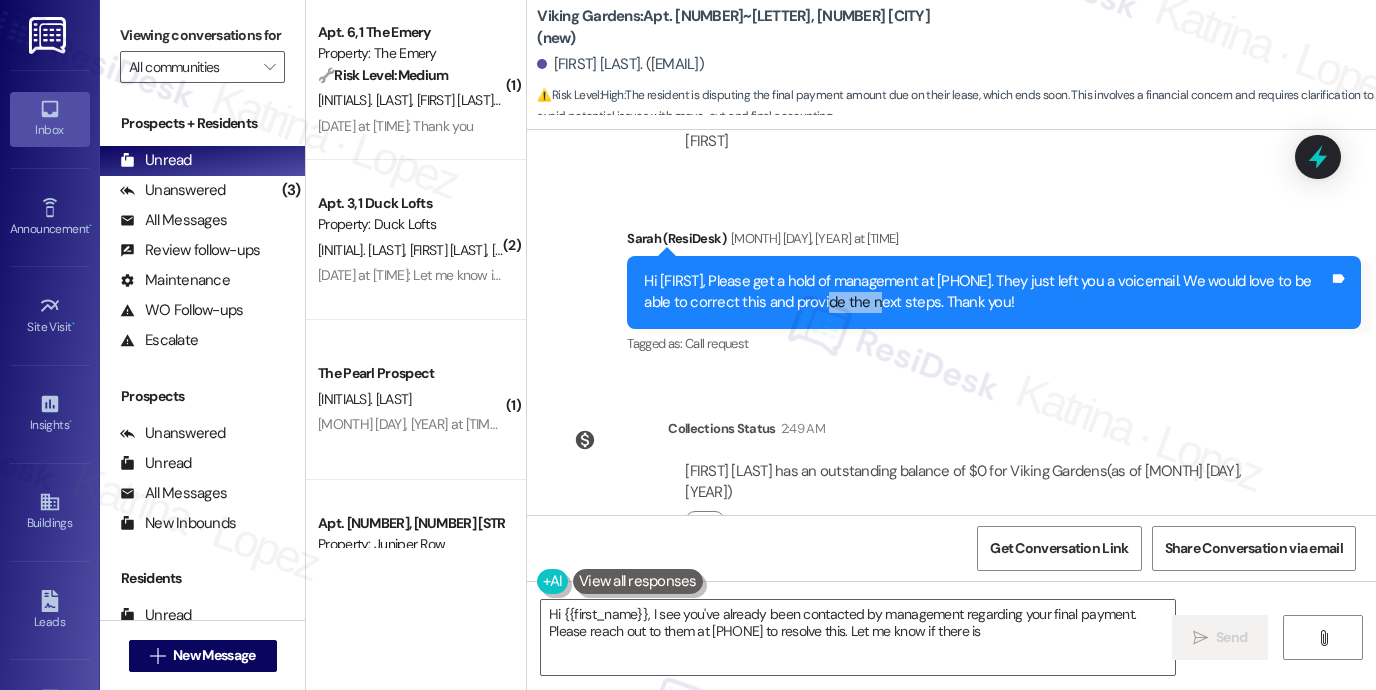 click on "Hi [FIRST], Please get a hold of management at [PHONE]. They just left you a voicemail. We would love to be able to correct this and provide the next steps. Thank you!" at bounding box center (986, 292) 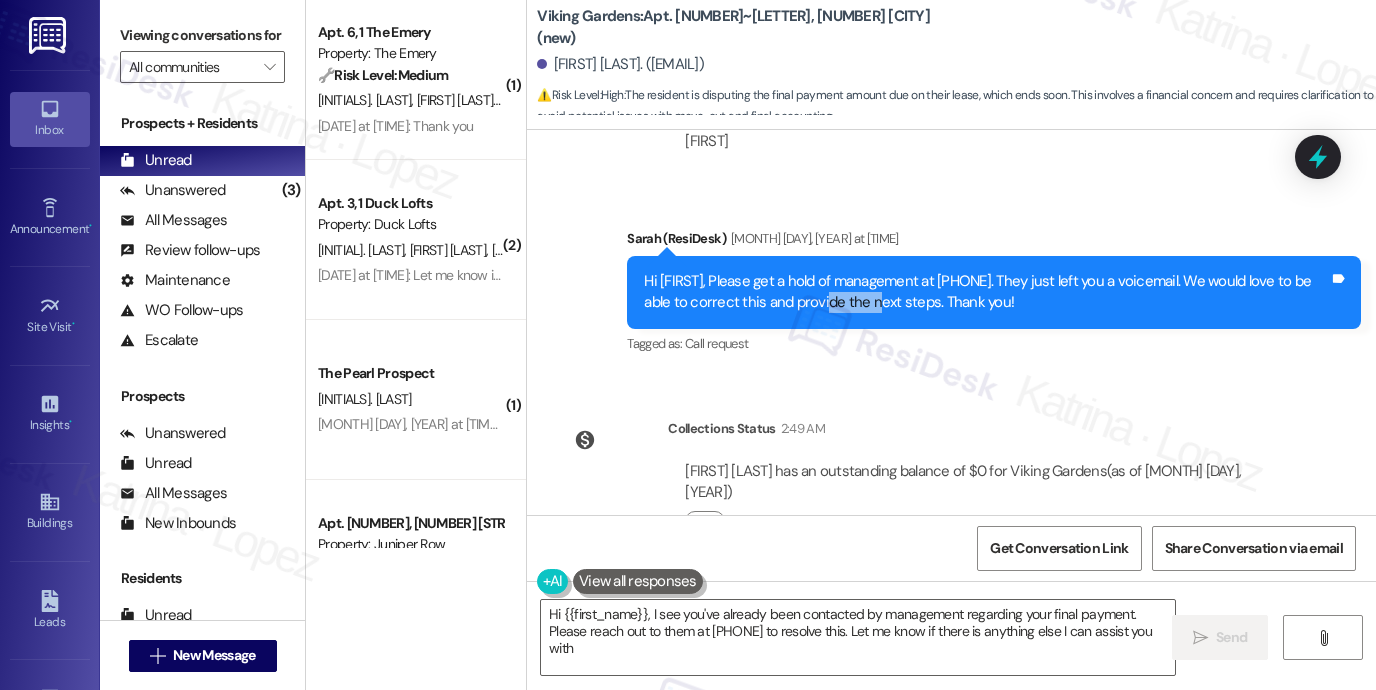 type on "Hi {{first_name}}, I see you've already been contacted by management regarding your final payment. Please reach out to them at [PHONE] to resolve this. Let me know if there is anything else I can assist you with!" 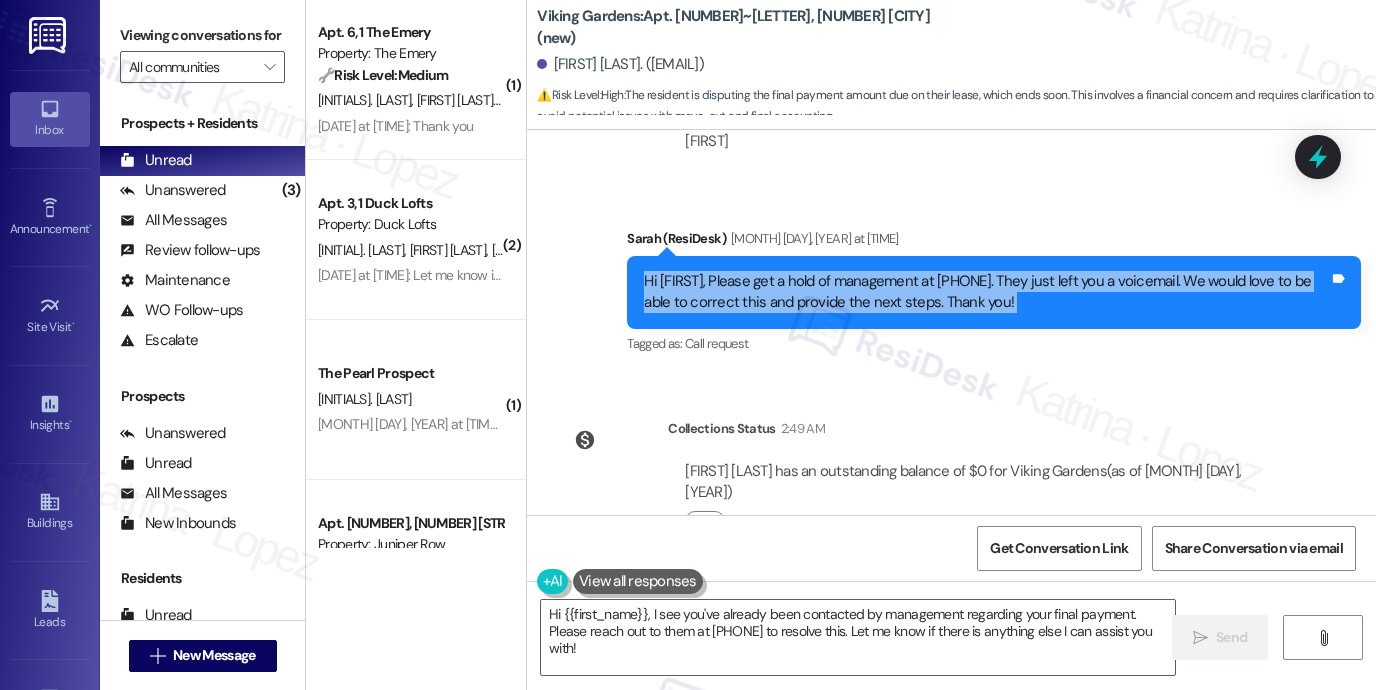 click on "Hi [FIRST], Please get a hold of management at [PHONE]. They just left you a voicemail. We would love to be able to correct this and provide the next steps. Thank you!" at bounding box center (986, 292) 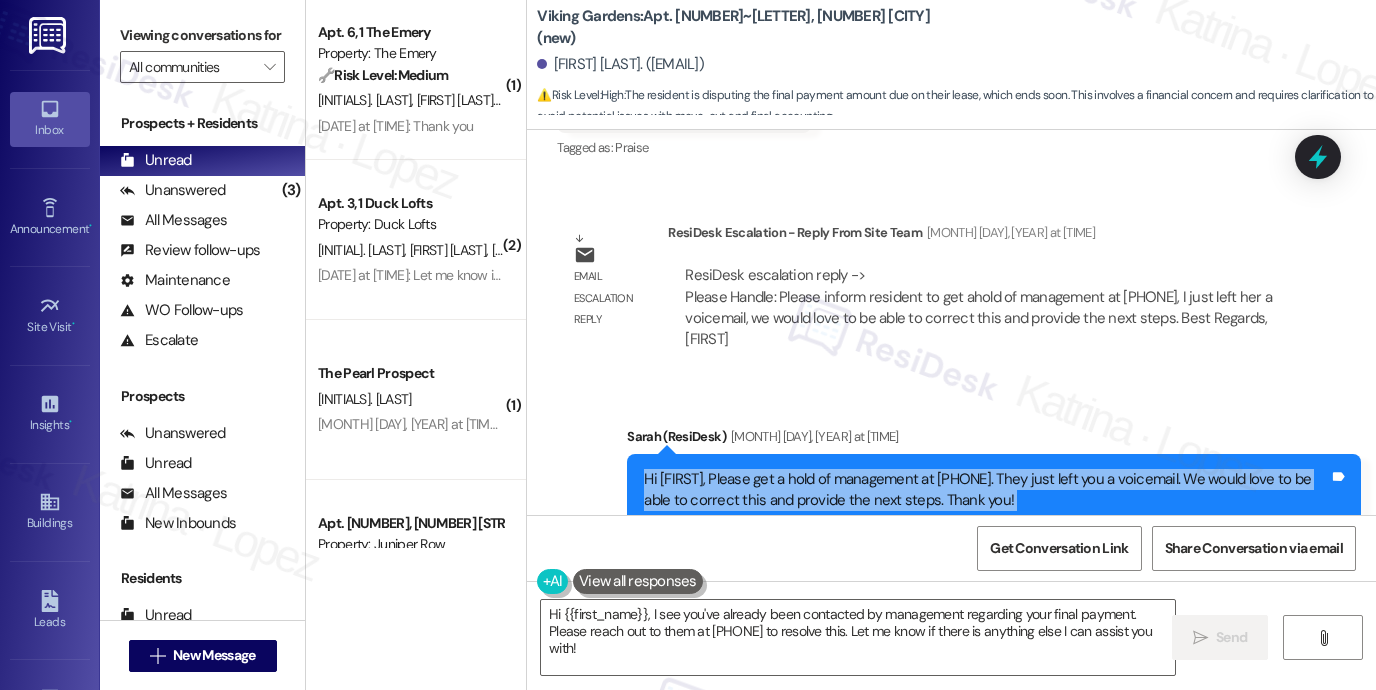 scroll, scrollTop: 9139, scrollLeft: 0, axis: vertical 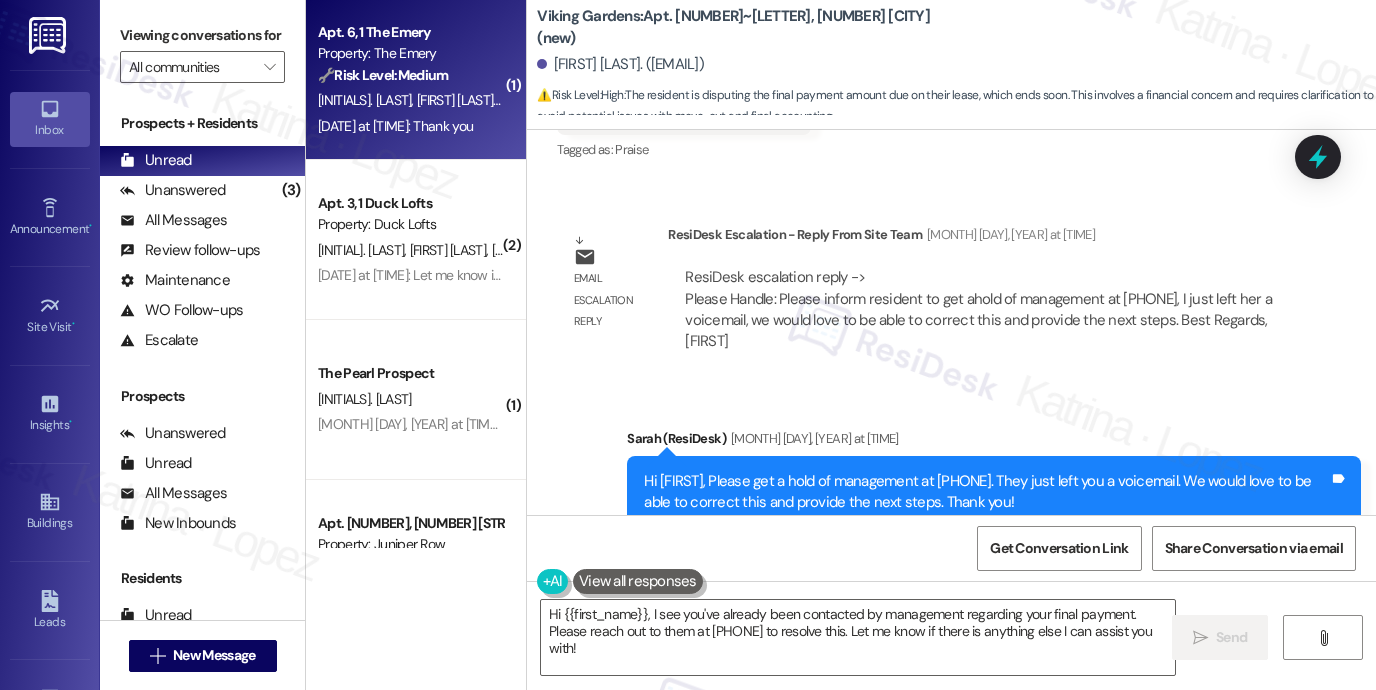 click on "[MONTH] [DAY], [YEAR] at [TIME]: Thank you [MONTH] [DAY], [YEAR] at [TIME]: Thank you" at bounding box center (395, 126) 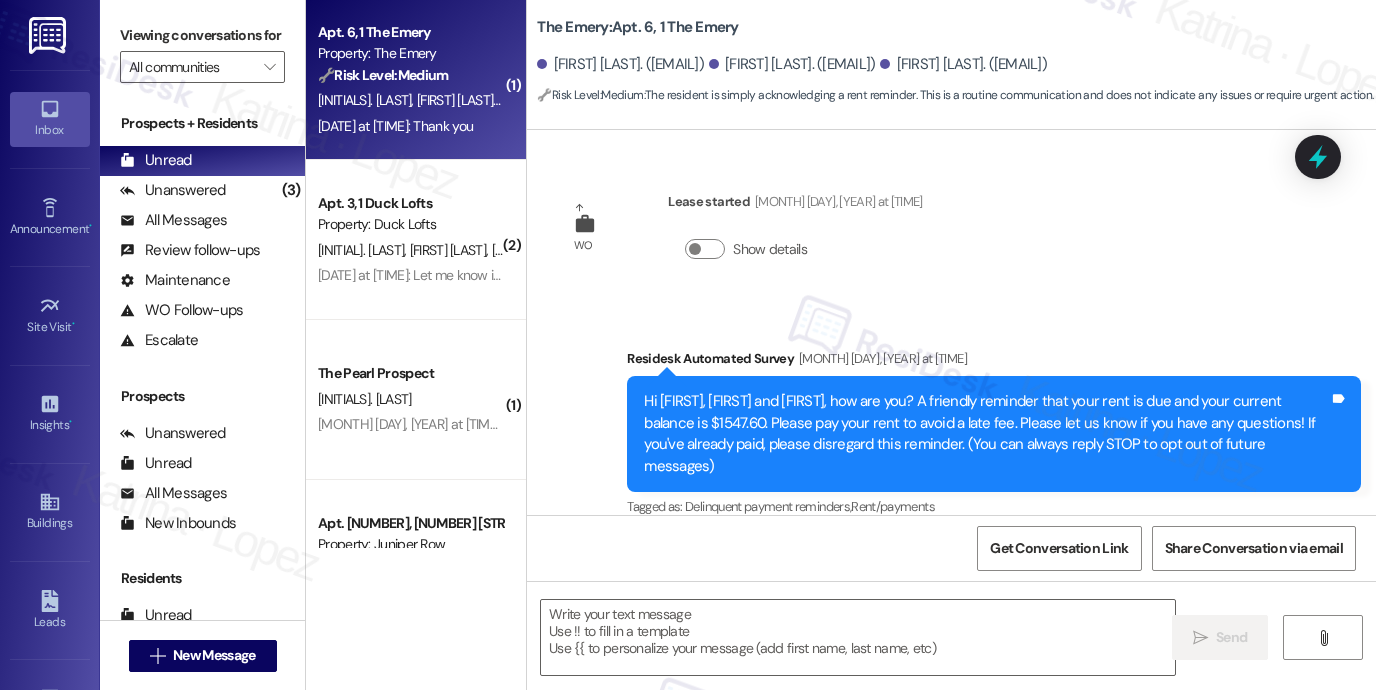 scroll, scrollTop: 168, scrollLeft: 0, axis: vertical 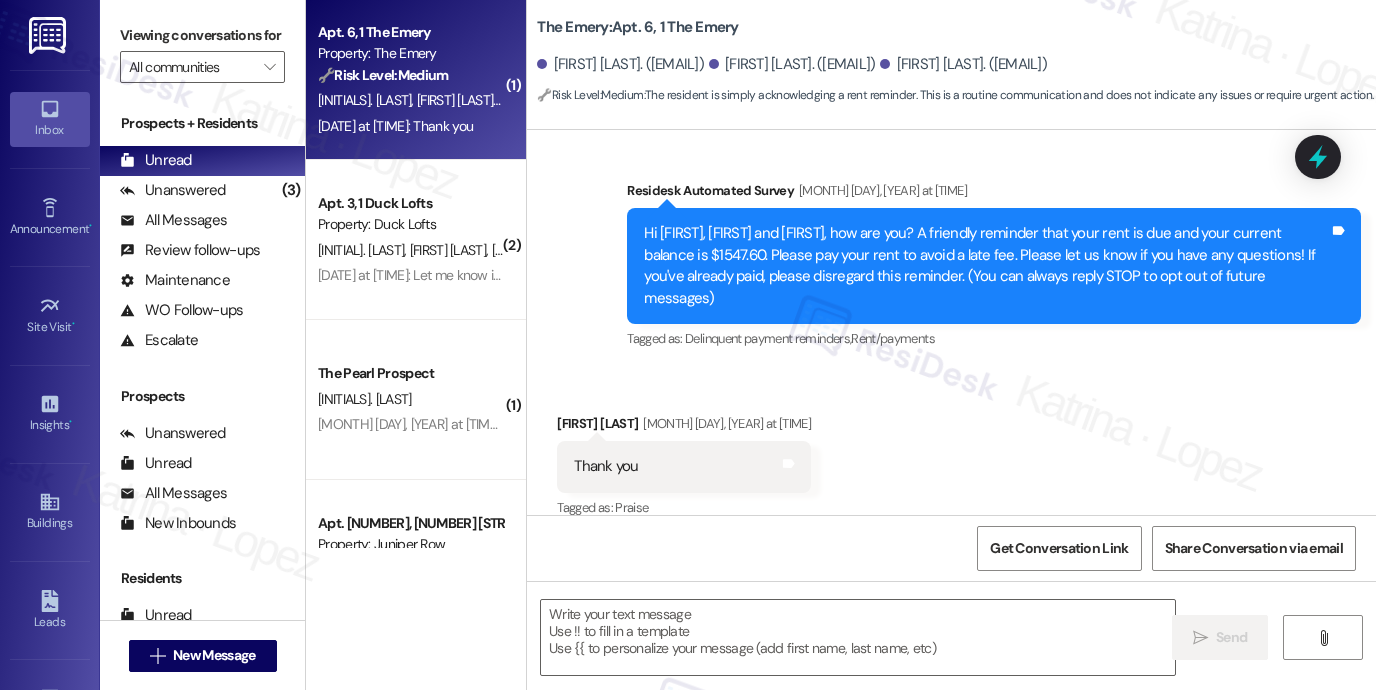 type on "Fetching suggested responses. Please feel free to read through the conversation in the meantime." 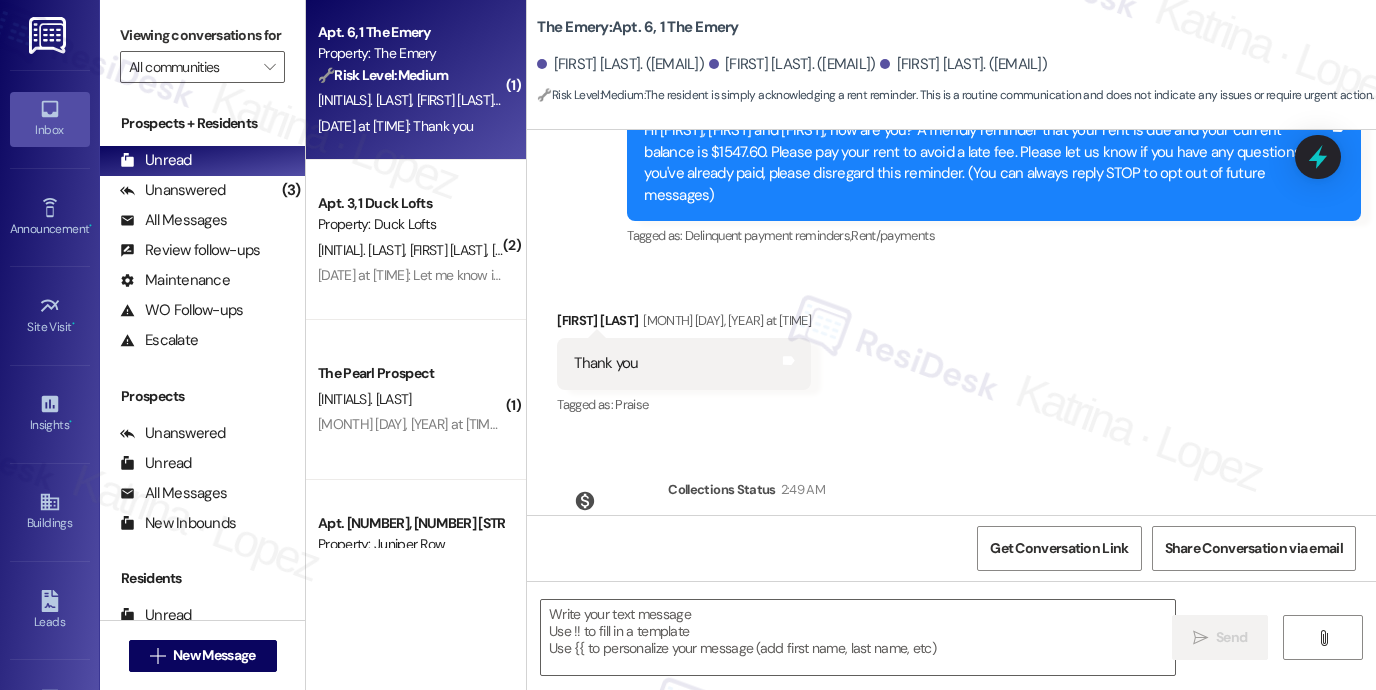 scroll, scrollTop: 352, scrollLeft: 0, axis: vertical 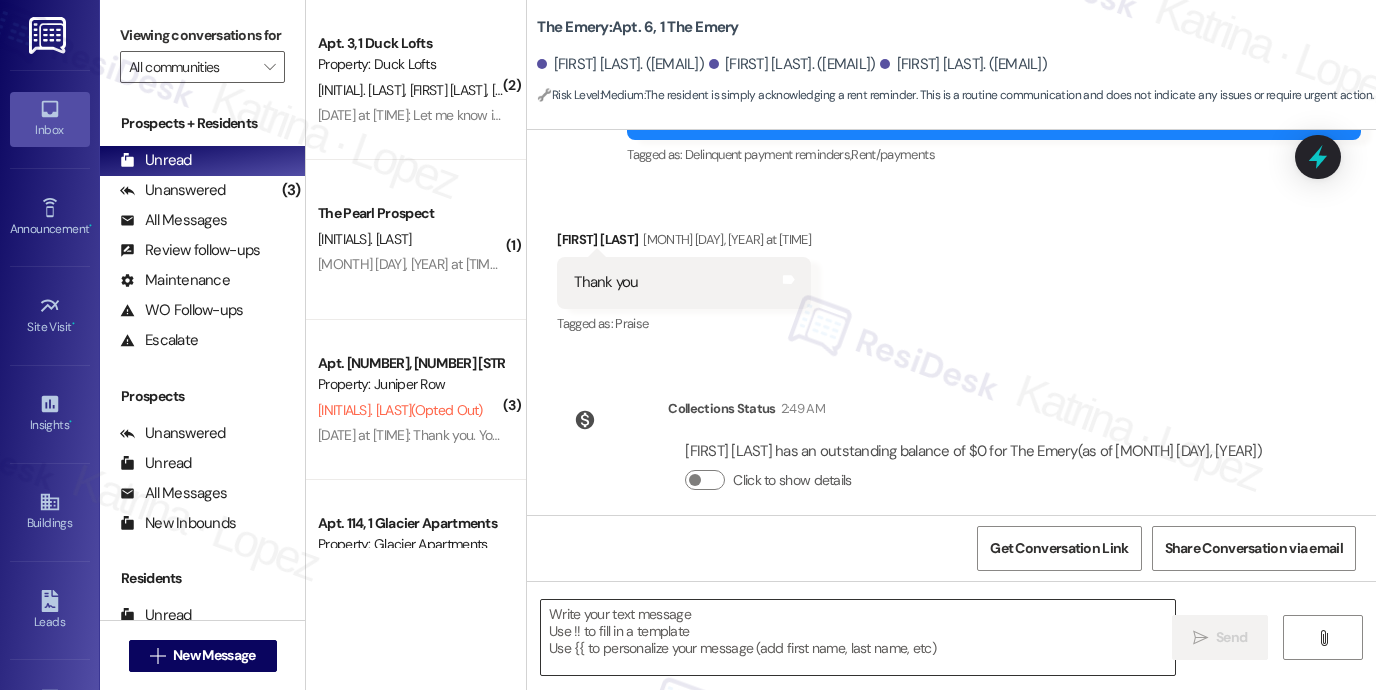 click at bounding box center [858, 637] 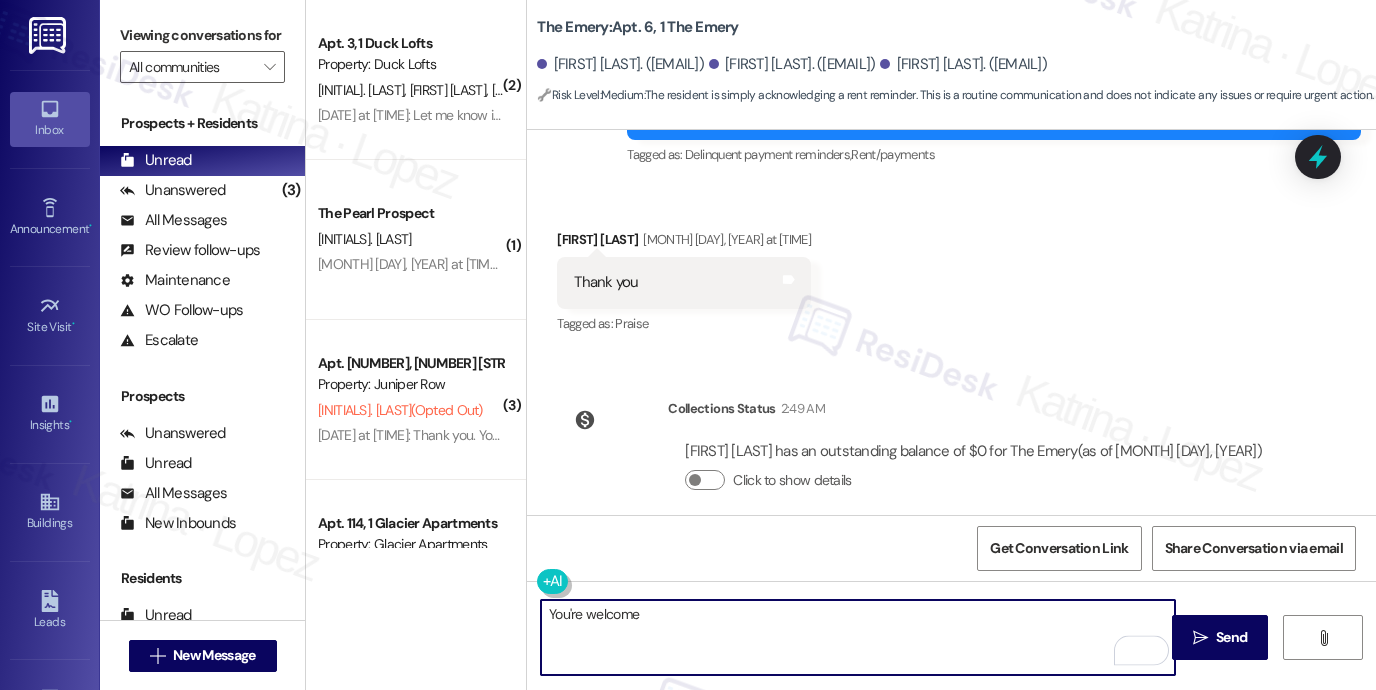 click on "[FIRST] [LAST] [MONTH] [DAY], [YEAR] at [TIME]" at bounding box center (684, 243) 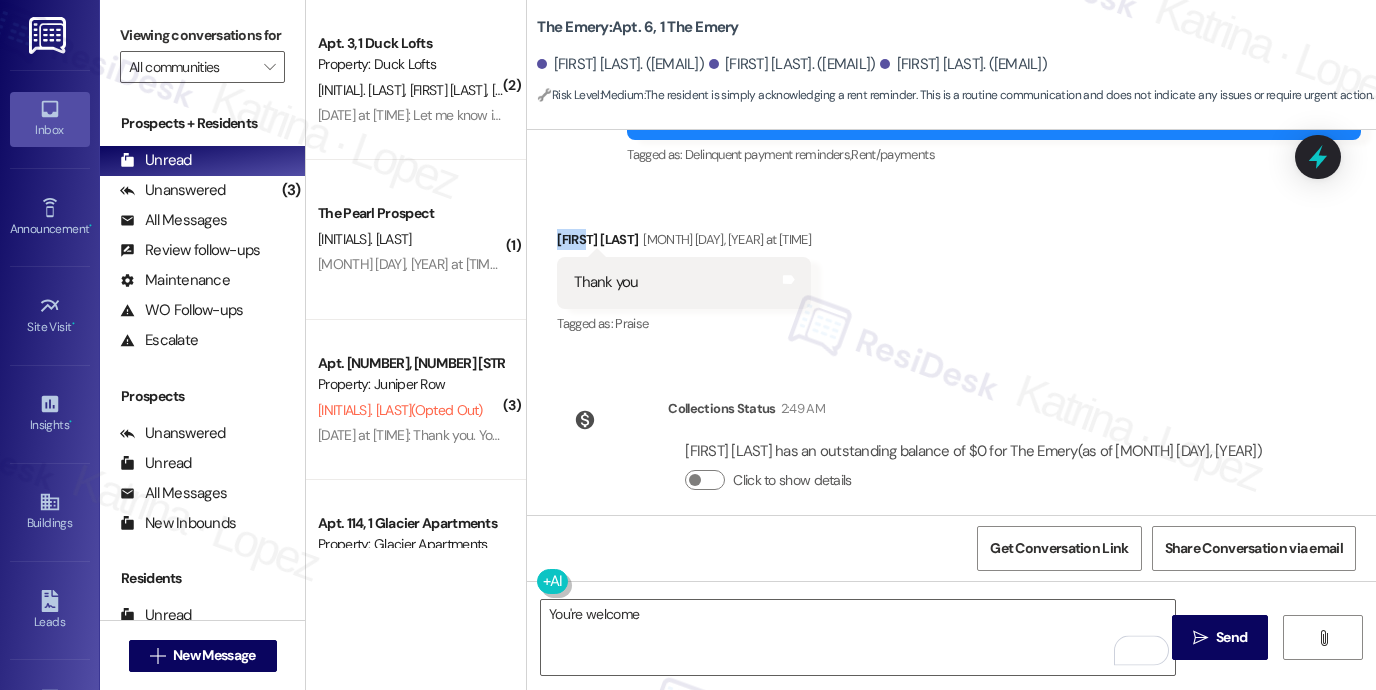 click on "[FIRST] [LAST] [MONTH] [DAY], [YEAR] at [TIME]" at bounding box center (684, 243) 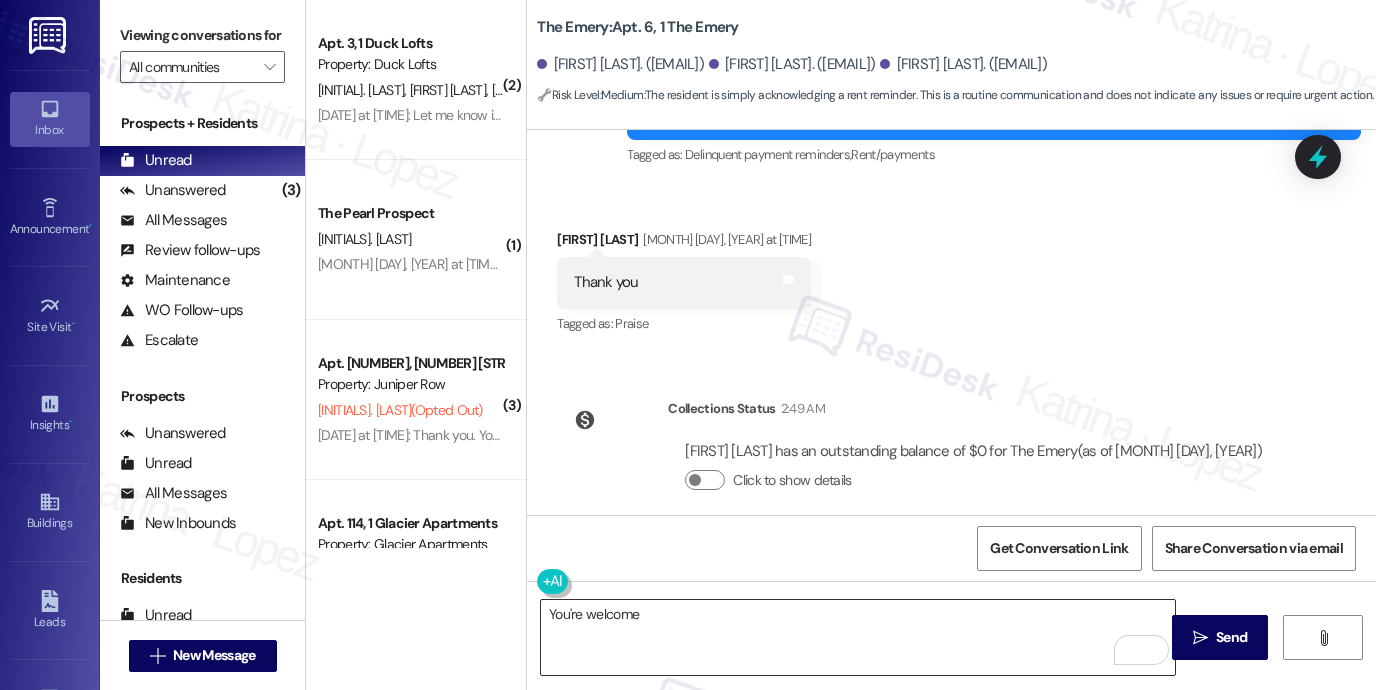 click on "You're welcome" at bounding box center [858, 637] 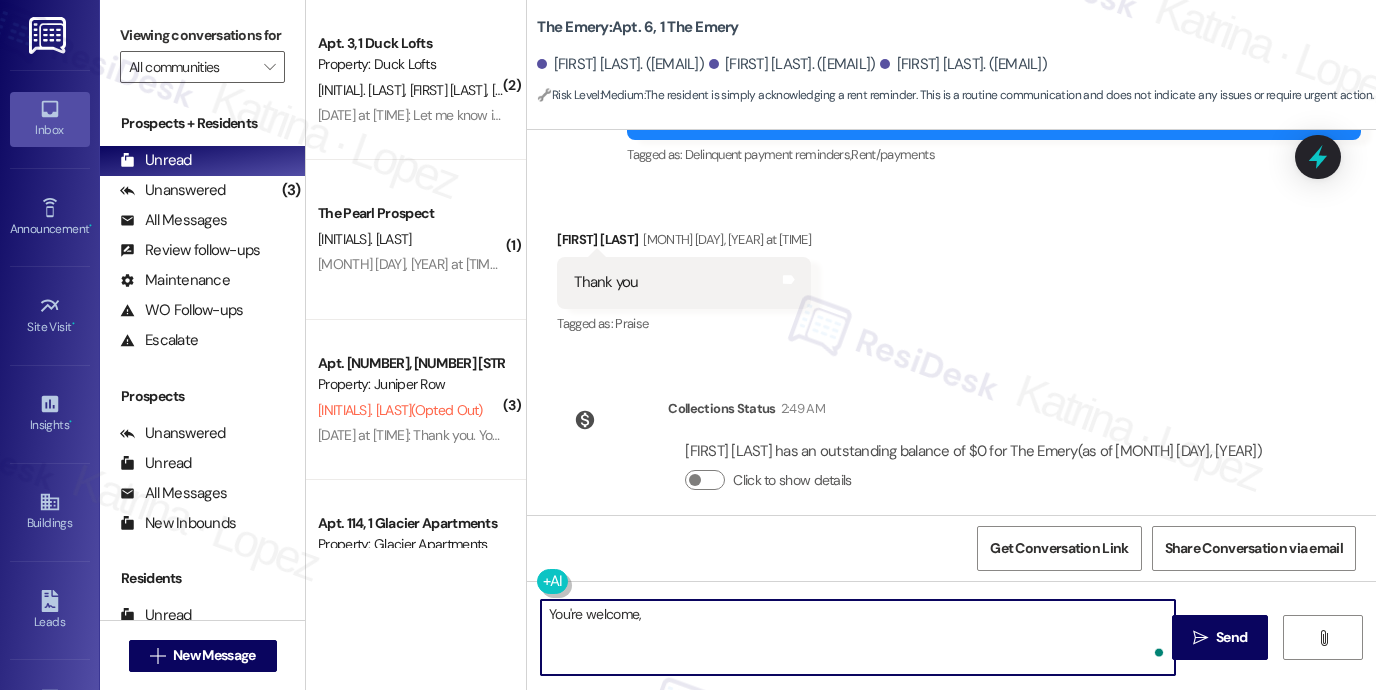 paste on "Please feel free to reach out if you have any other concerns" 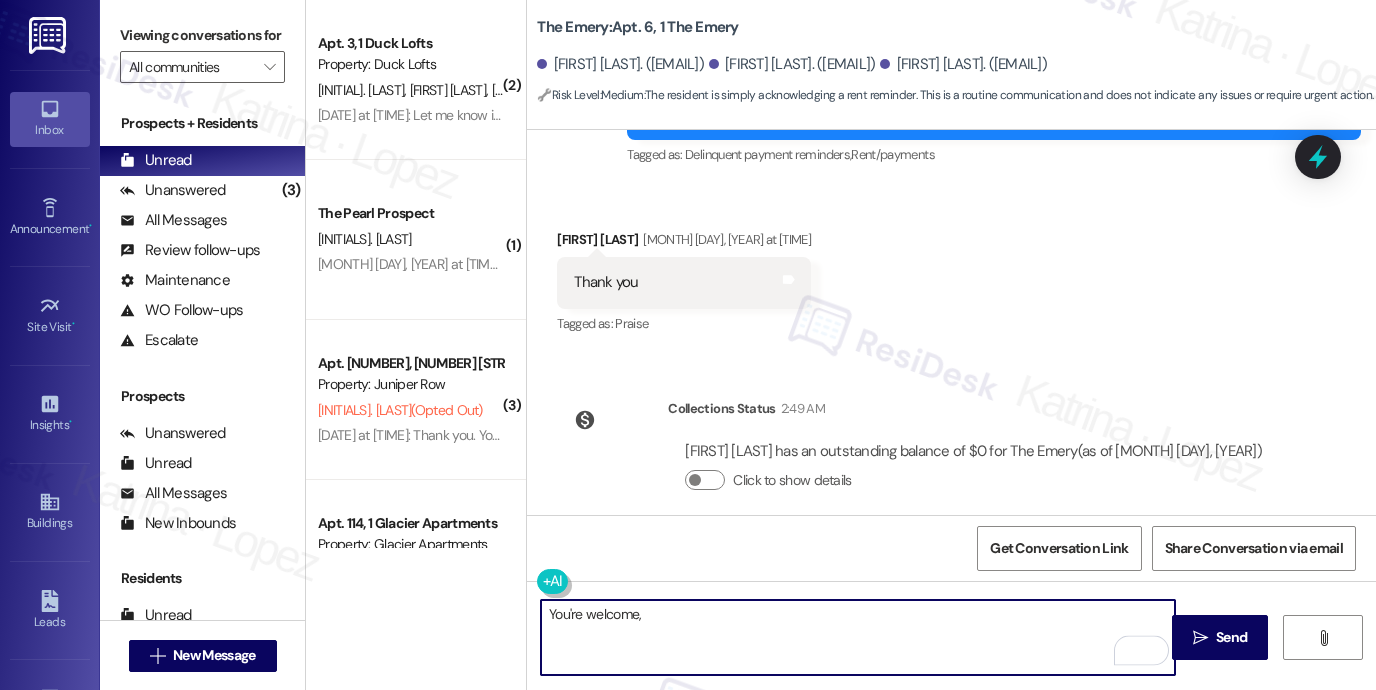 click on "[FIRST] [LAST] [MONTH] [DAY], [YEAR] at [TIME]" at bounding box center [684, 243] 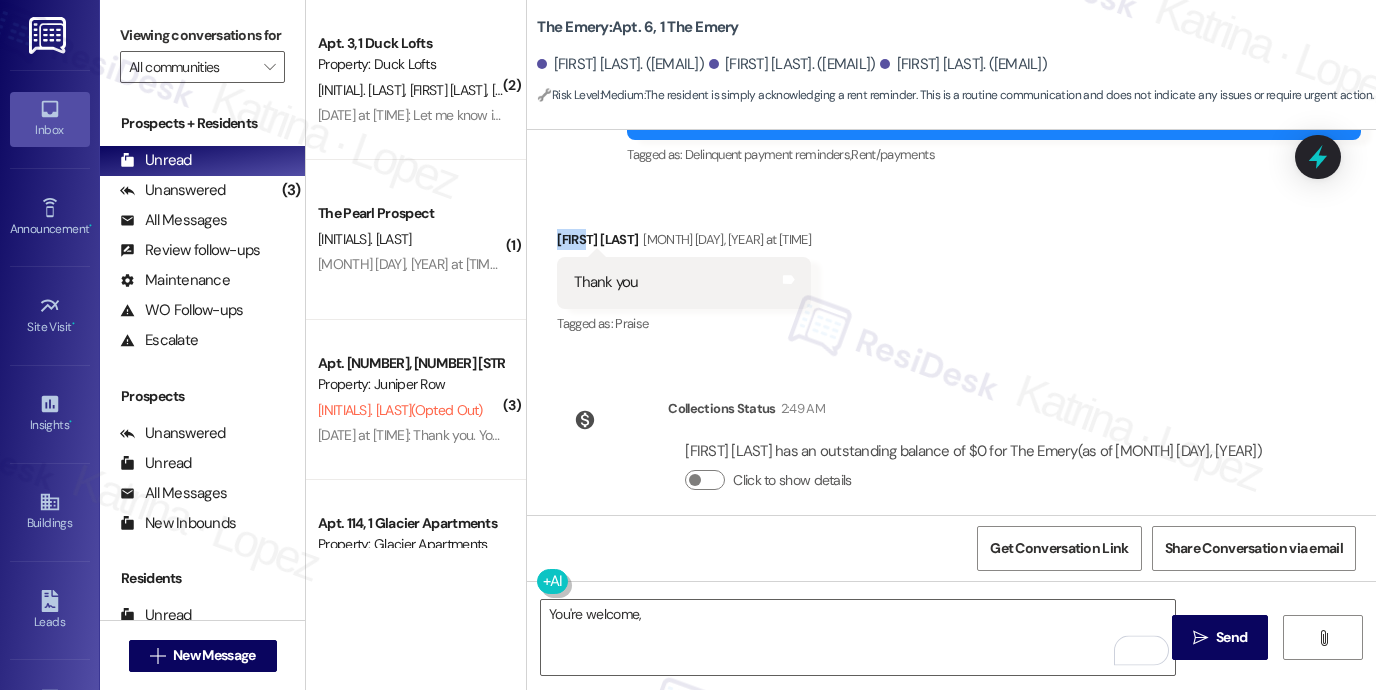 click on "[FIRST] [LAST] [MONTH] [DAY], [YEAR] at [TIME]" at bounding box center (684, 243) 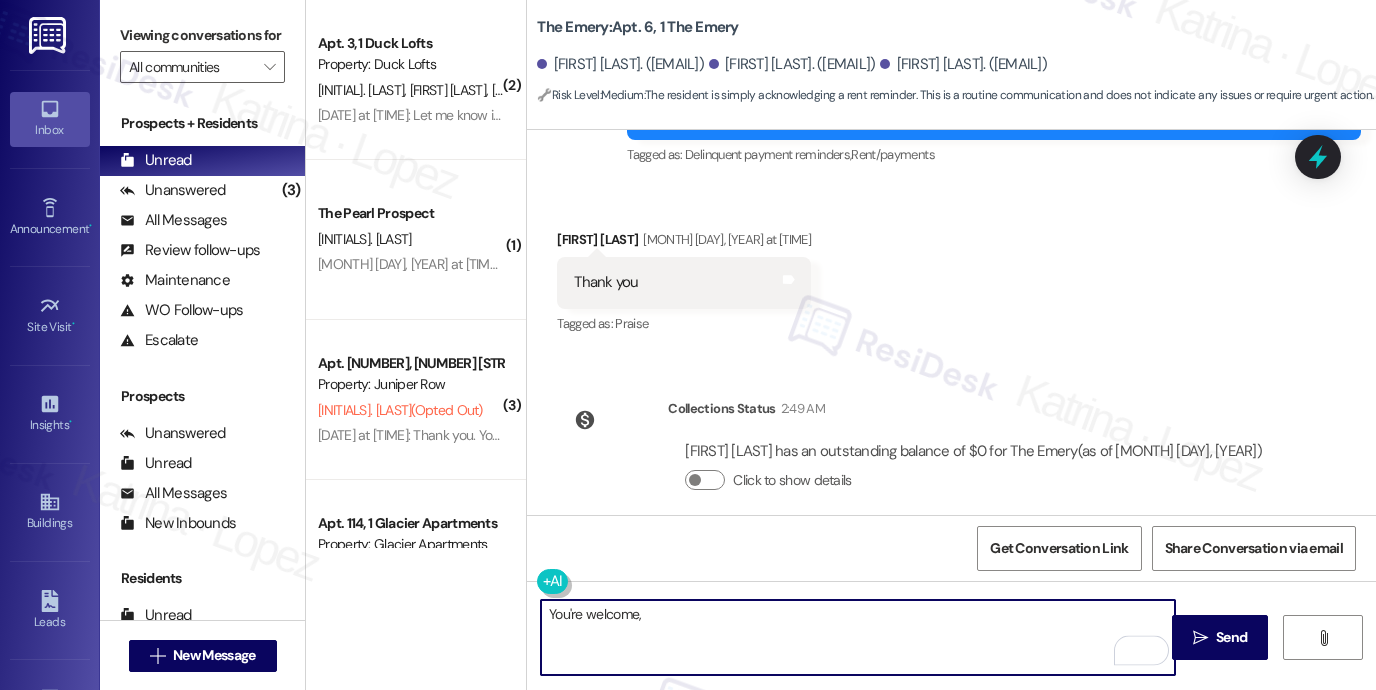 click on "You're welcome," at bounding box center [858, 637] 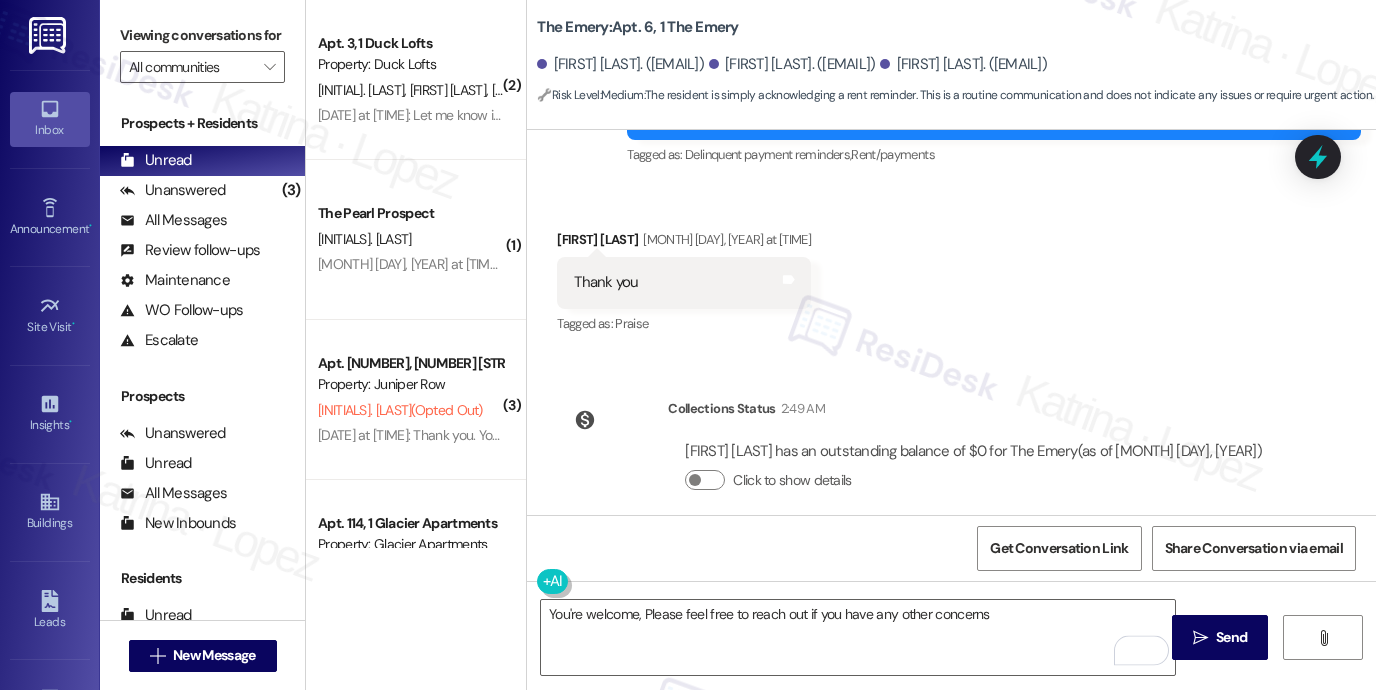 click on "[FIRST] [LAST] [MONTH] [DAY], [YEAR] at [TIME]" at bounding box center (684, 243) 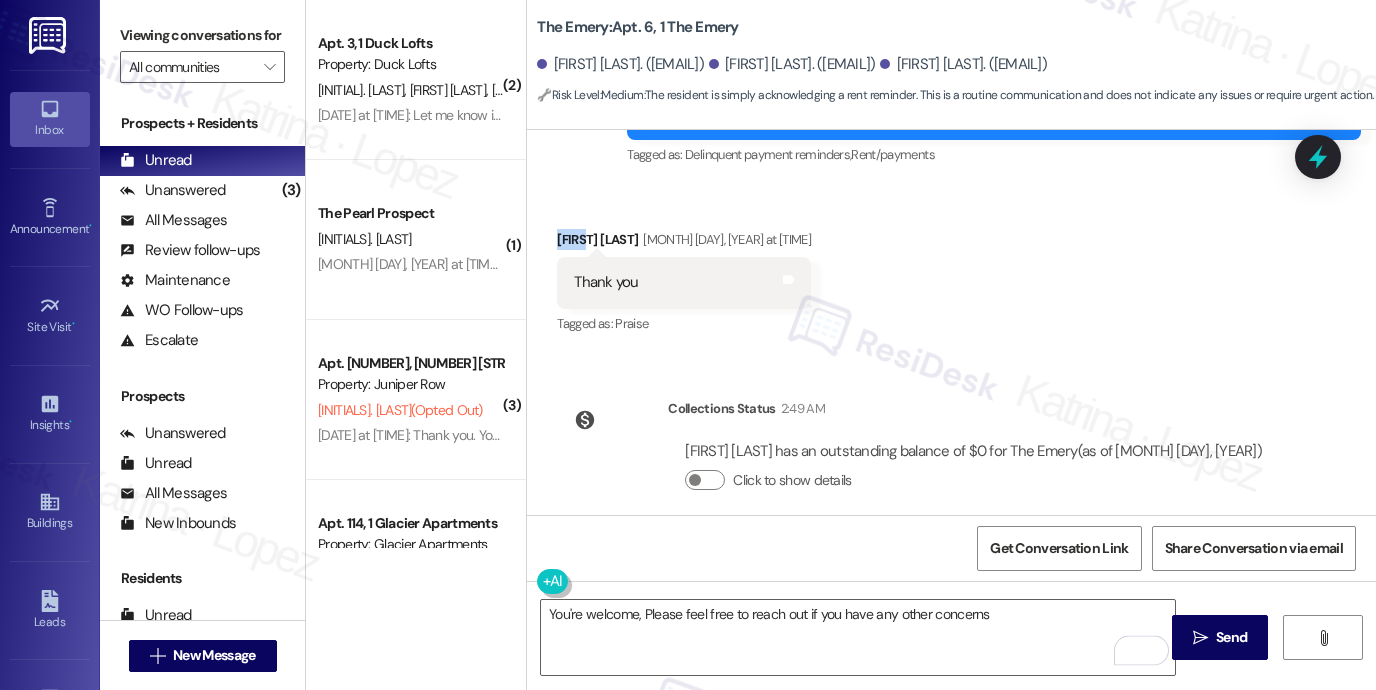 click on "[FIRST] [LAST] [MONTH] [DAY], [YEAR] at [TIME]" at bounding box center (684, 243) 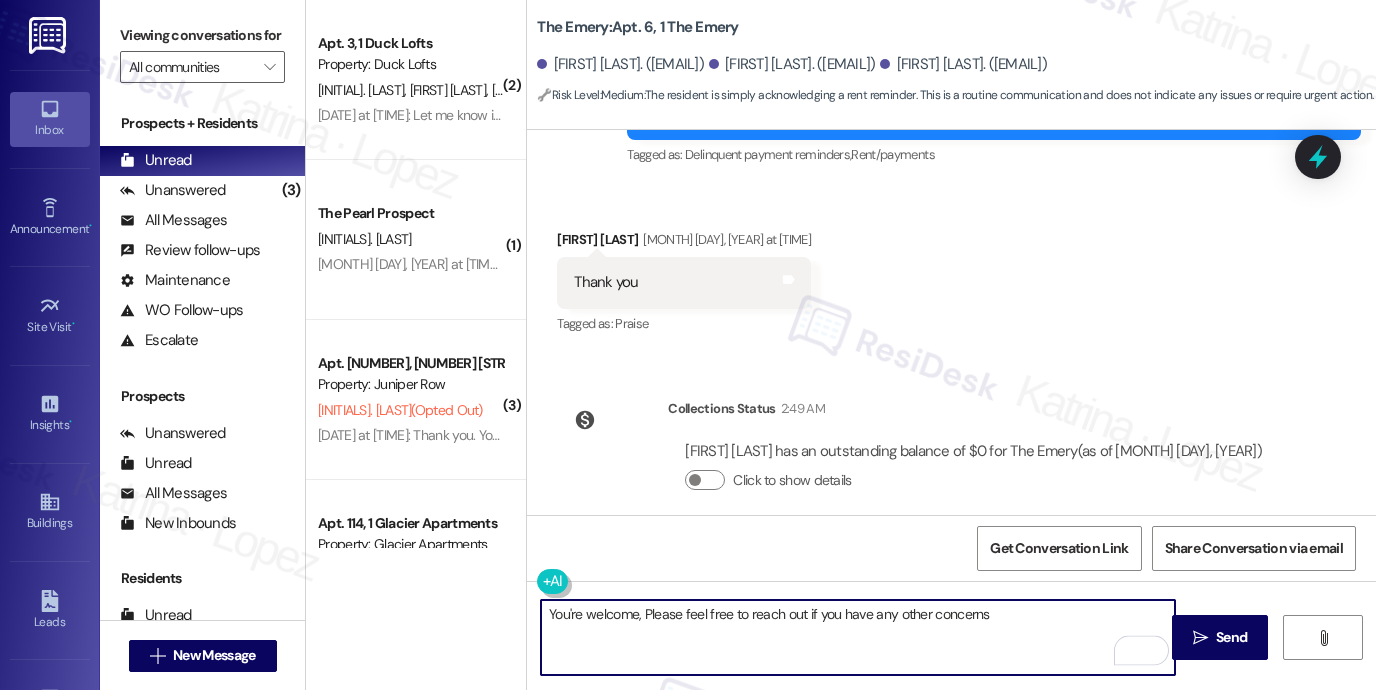 click on "You're welcome, Please feel free to reach out if you have any other concerns" at bounding box center [858, 637] 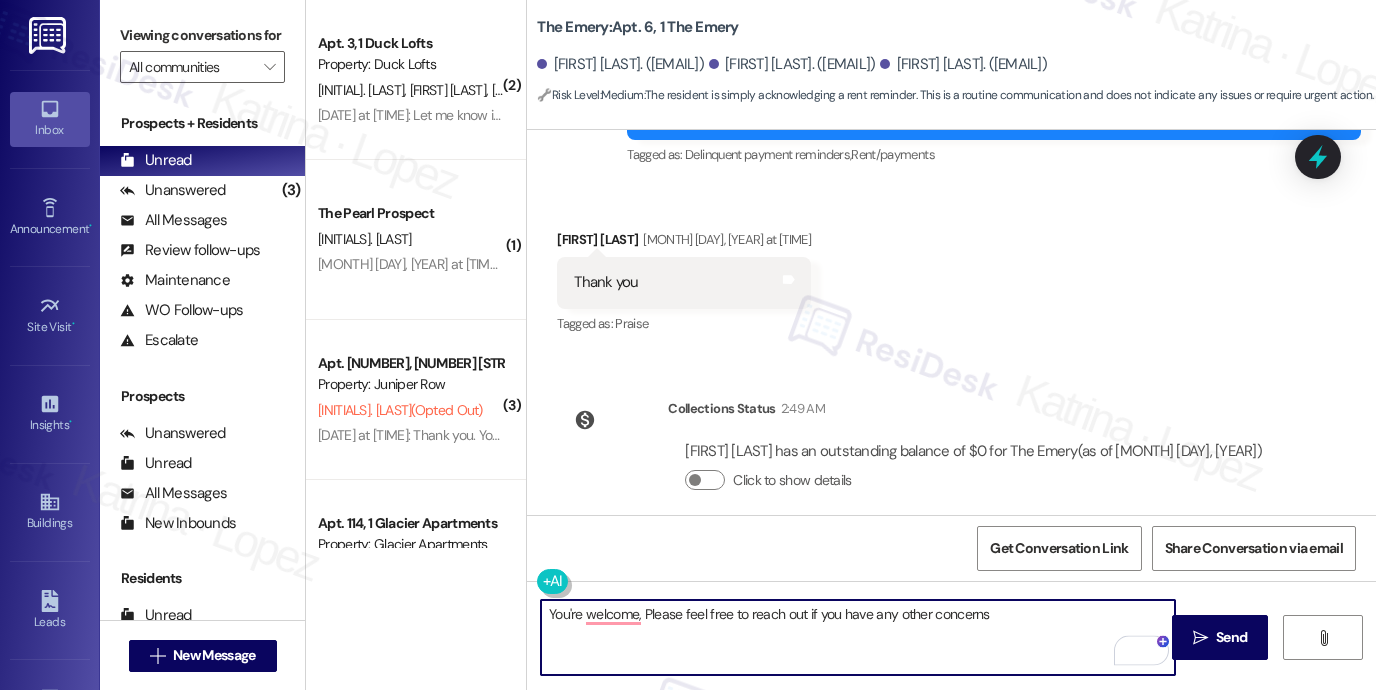 paste on "John" 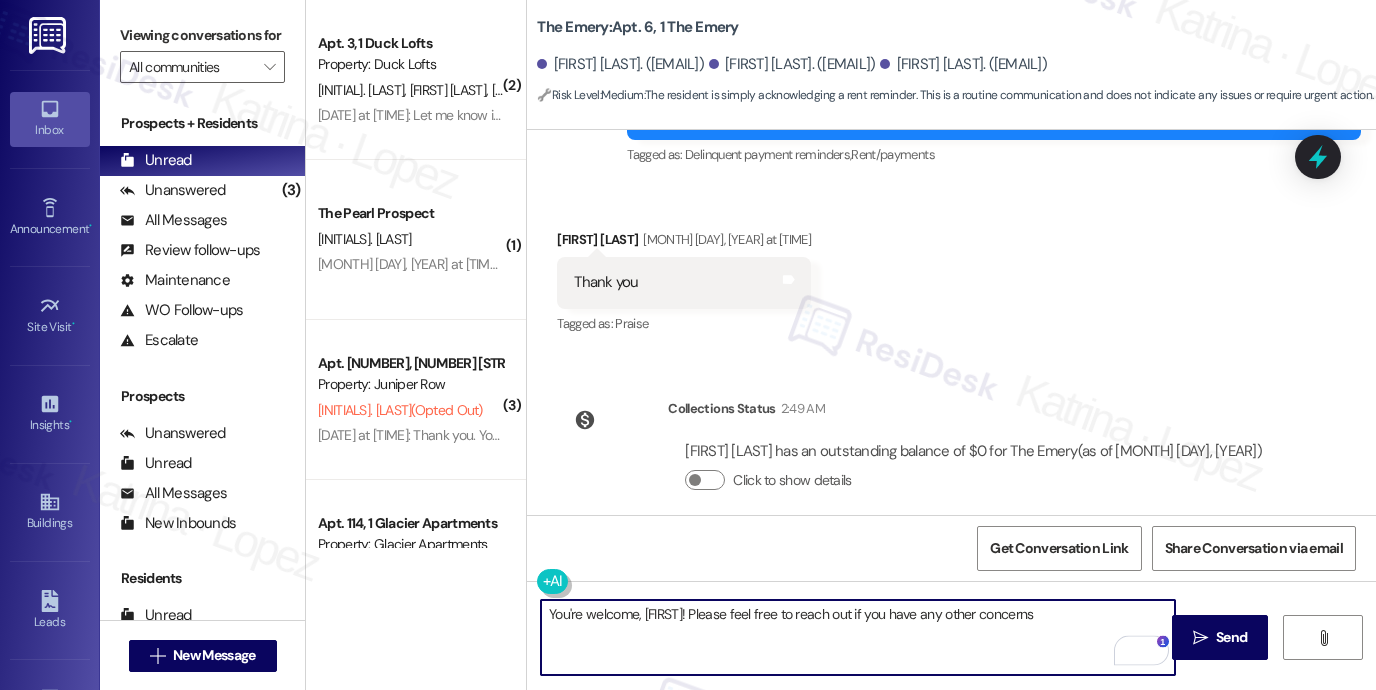 click on "You're welcome, [FIRST]! Please feel free to reach out if you have any other concerns" at bounding box center [858, 637] 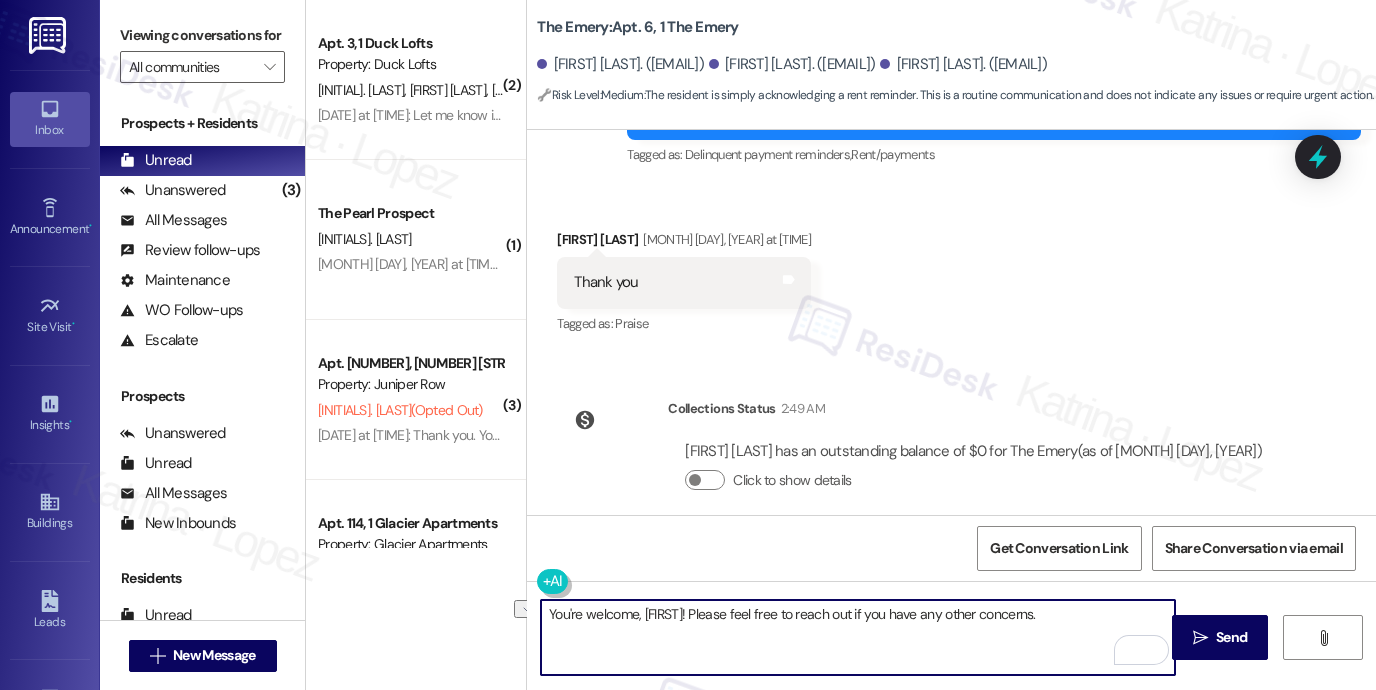 scroll, scrollTop: 152, scrollLeft: 0, axis: vertical 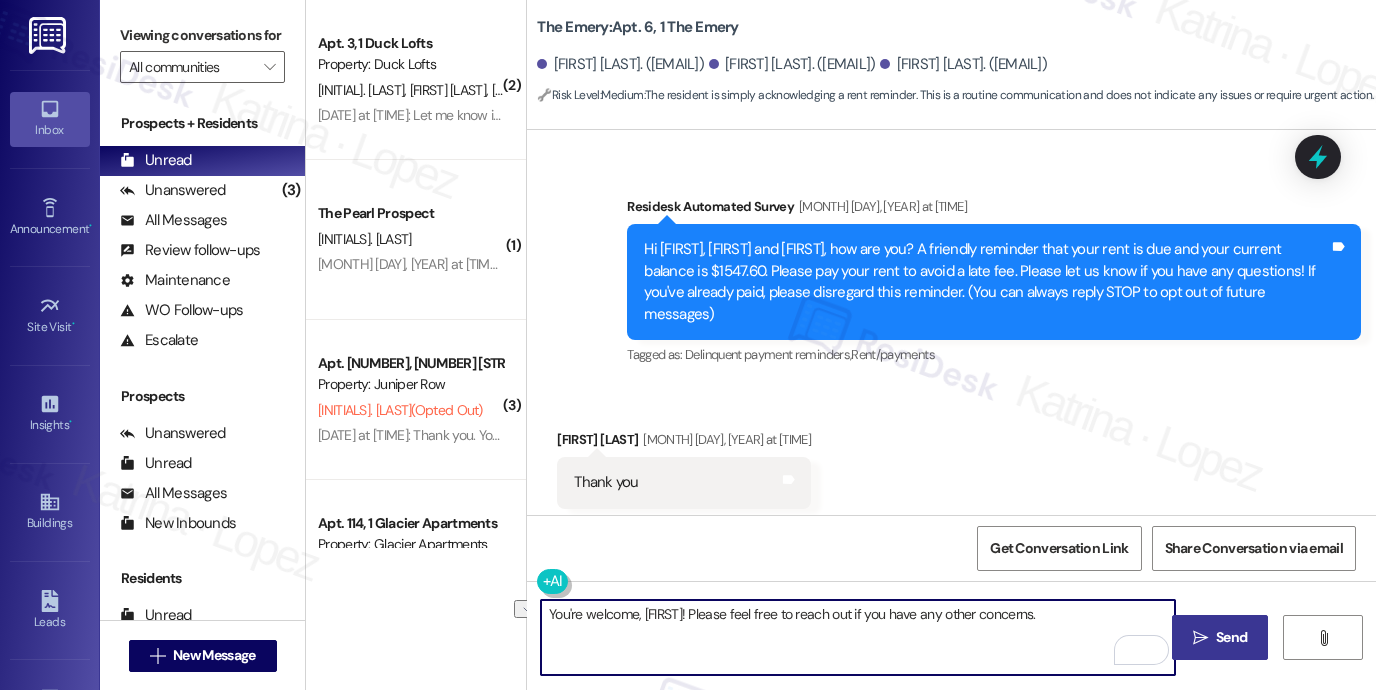 type on "You're welcome, [FIRST]! Please feel free to reach out if you have any other concerns." 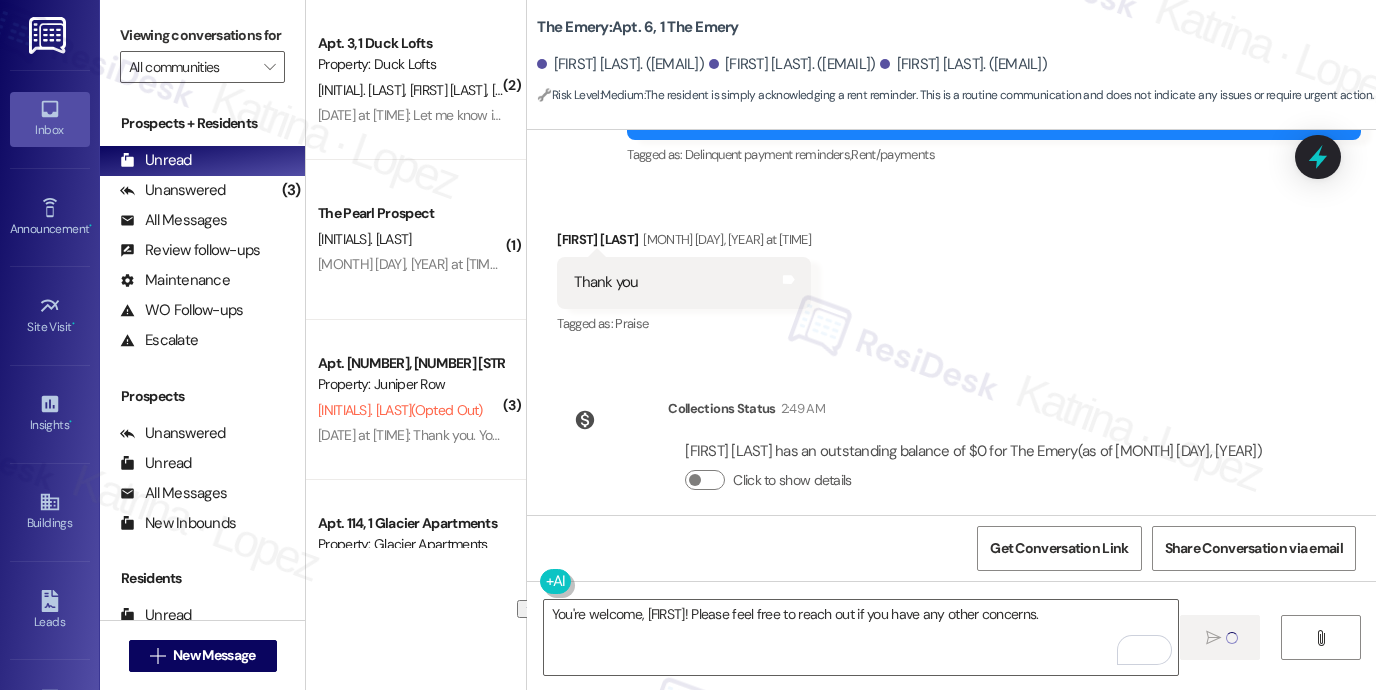 type 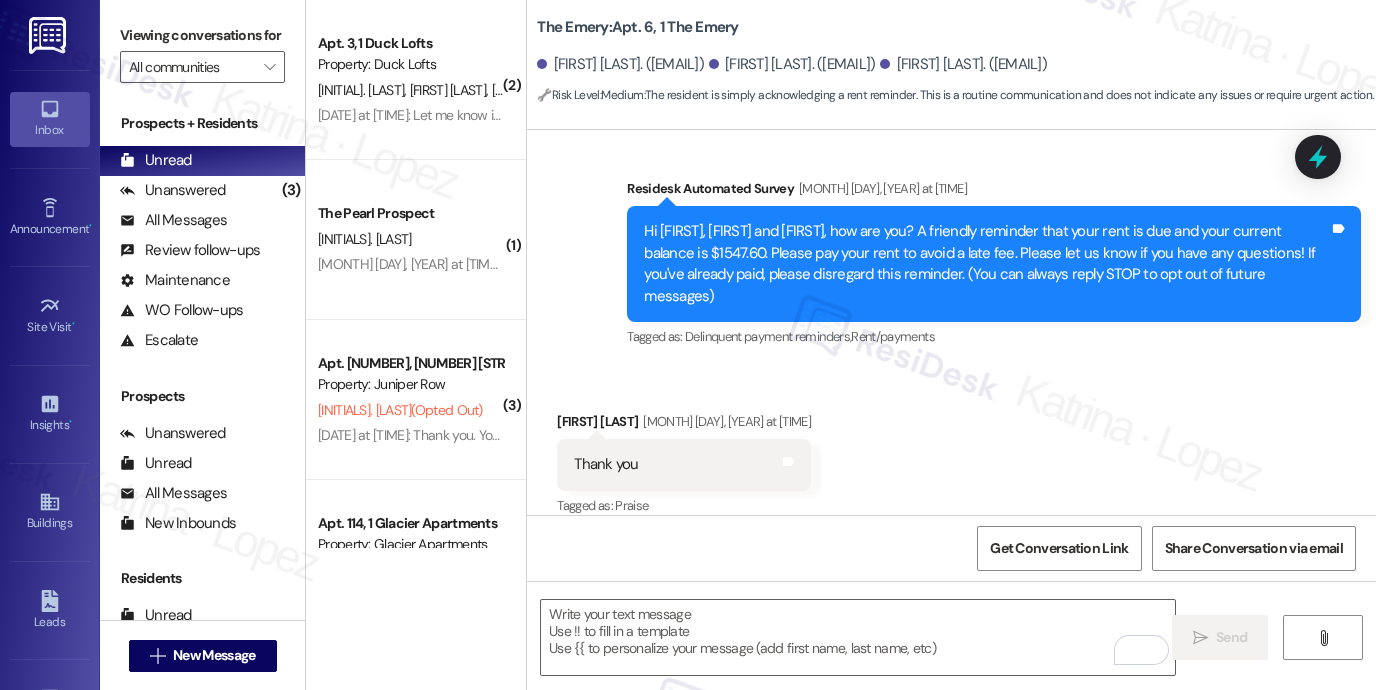 scroll, scrollTop: 492, scrollLeft: 0, axis: vertical 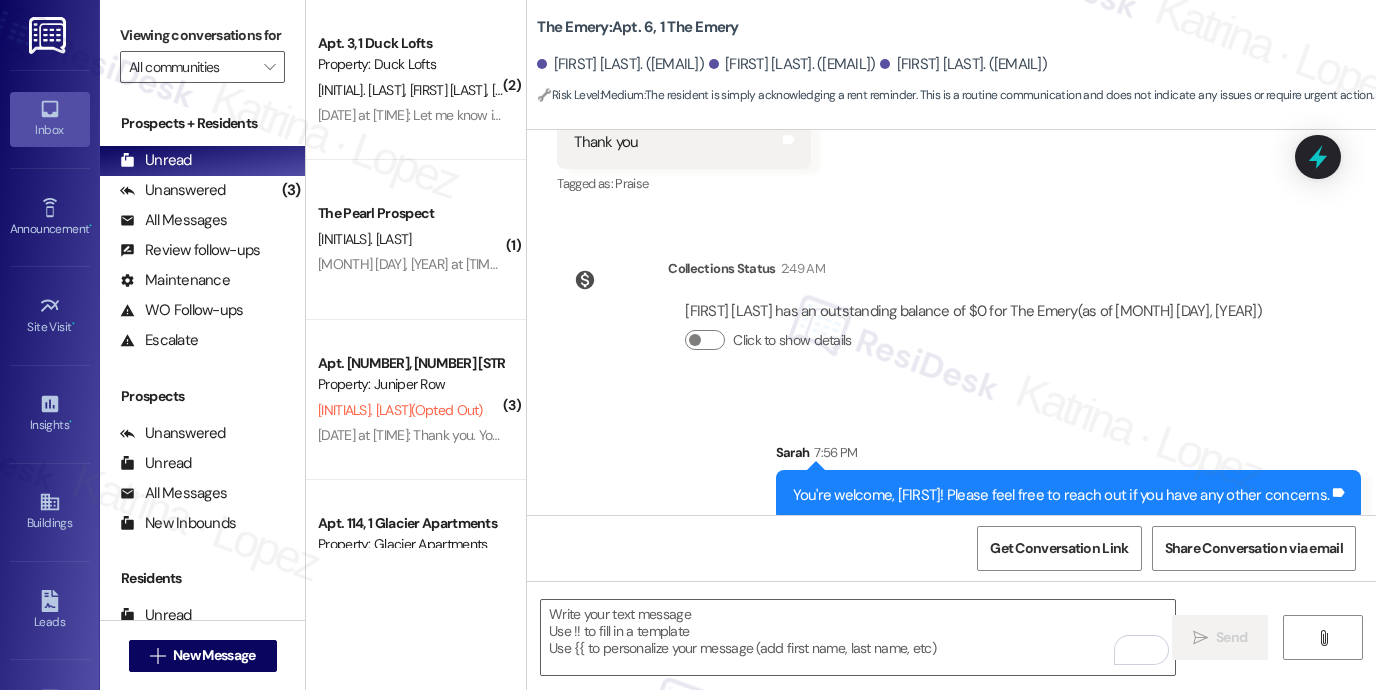 click on "Apt. [NUMBER], [STREET] Property: [STREET] [FIRST] [LAST] [FIRST] [LAST] [FIRST] [LAST] [MONTH] [DAY], [YEAR] at [TIME]: Let me know if you have any other questions! [MONTH] [DAY], [YEAR] at [TIME]: Let me know if you have any other questions!" at bounding box center [416, 80] 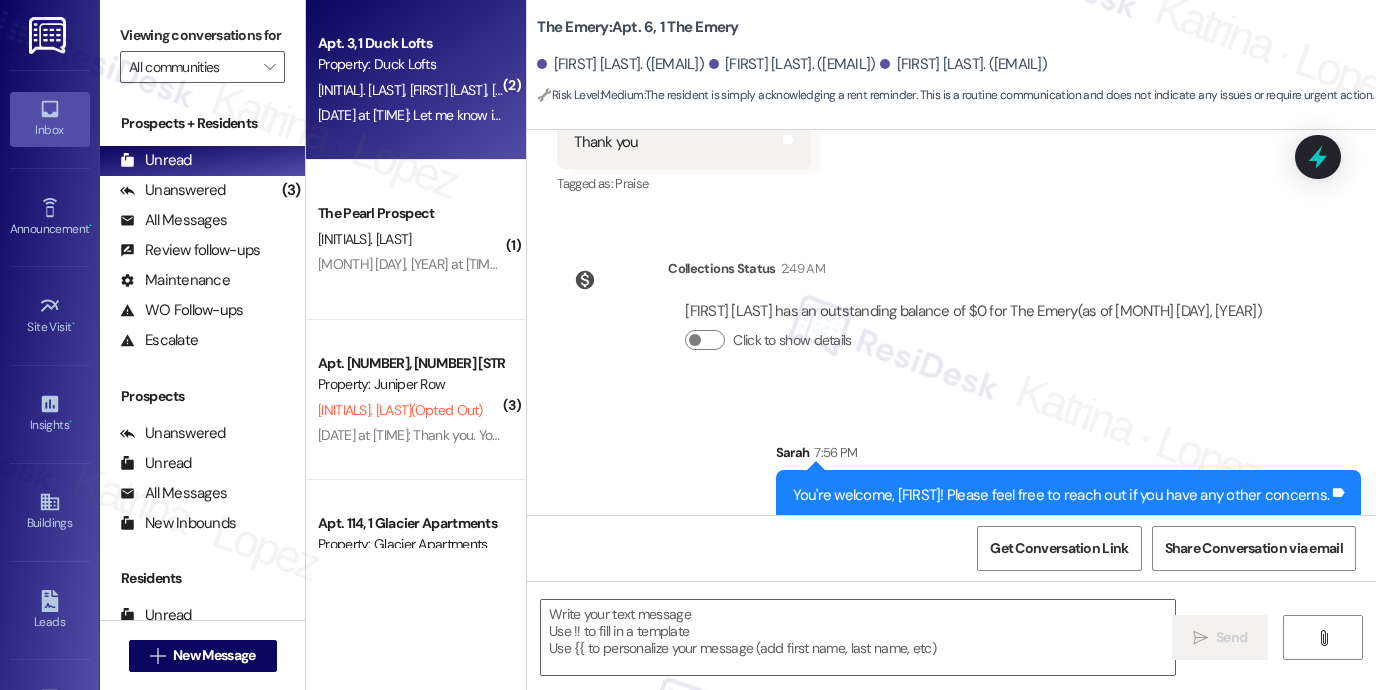 type on "Fetching suggested responses. Please feel free to read through the conversation in the meantime." 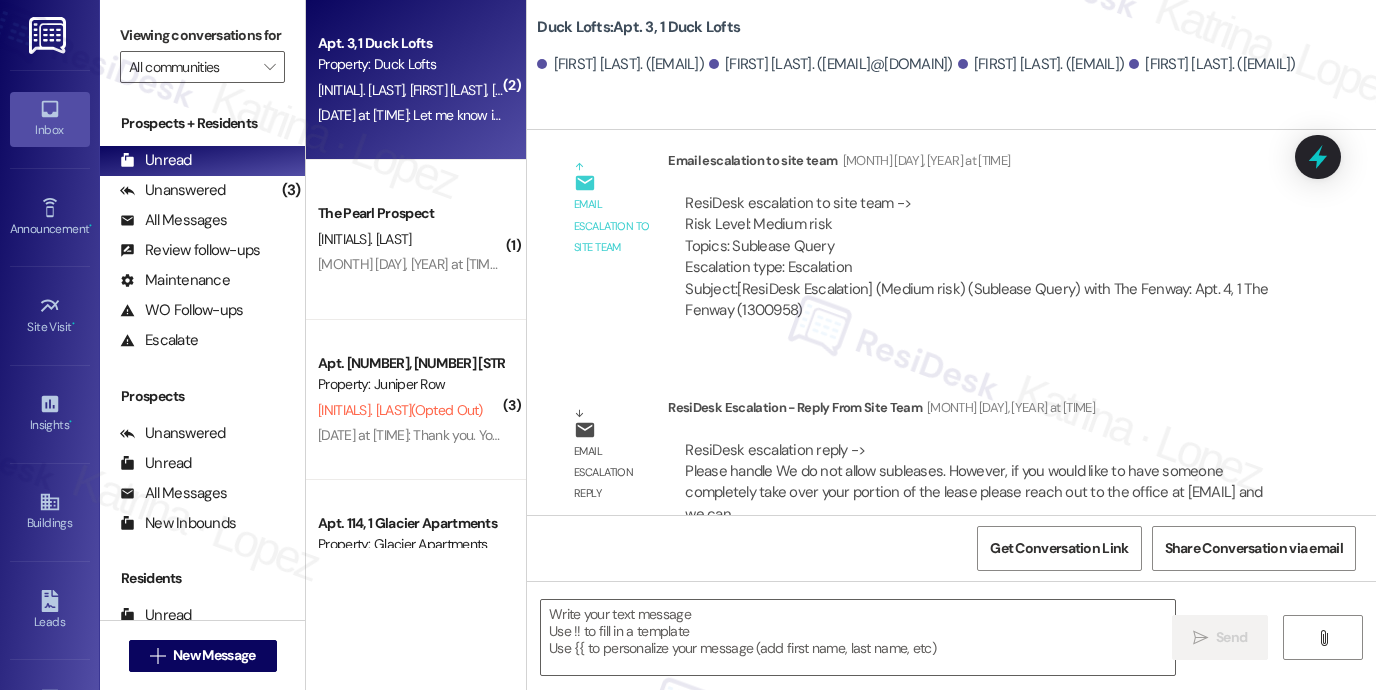 type on "Fetching suggested responses. Please feel free to read through the conversation in the meantime." 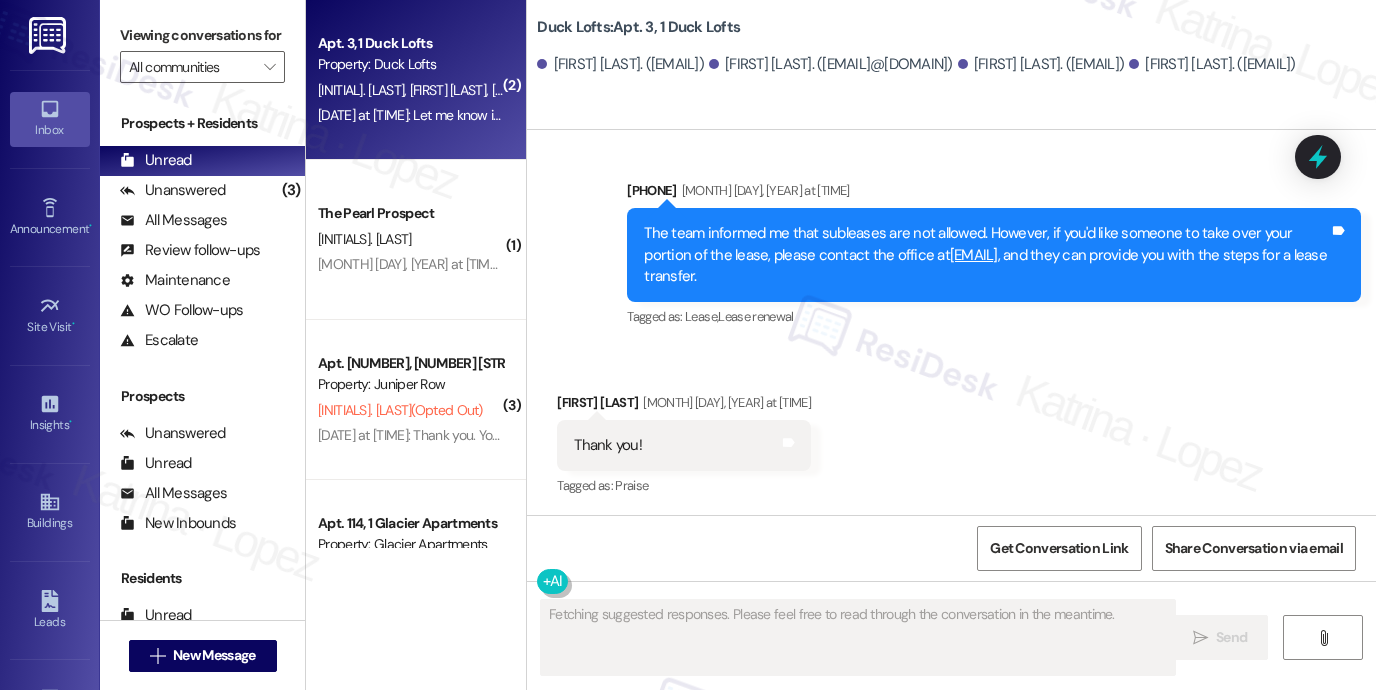 type 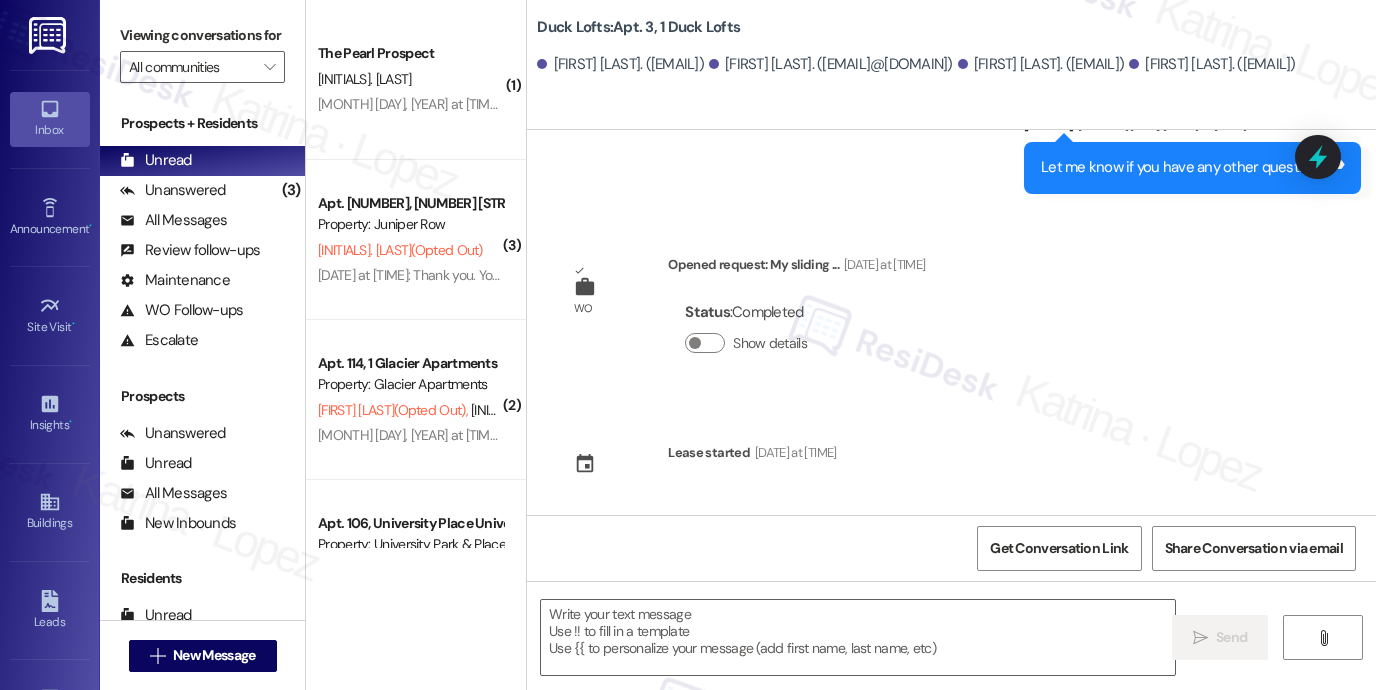 scroll, scrollTop: 1985, scrollLeft: 0, axis: vertical 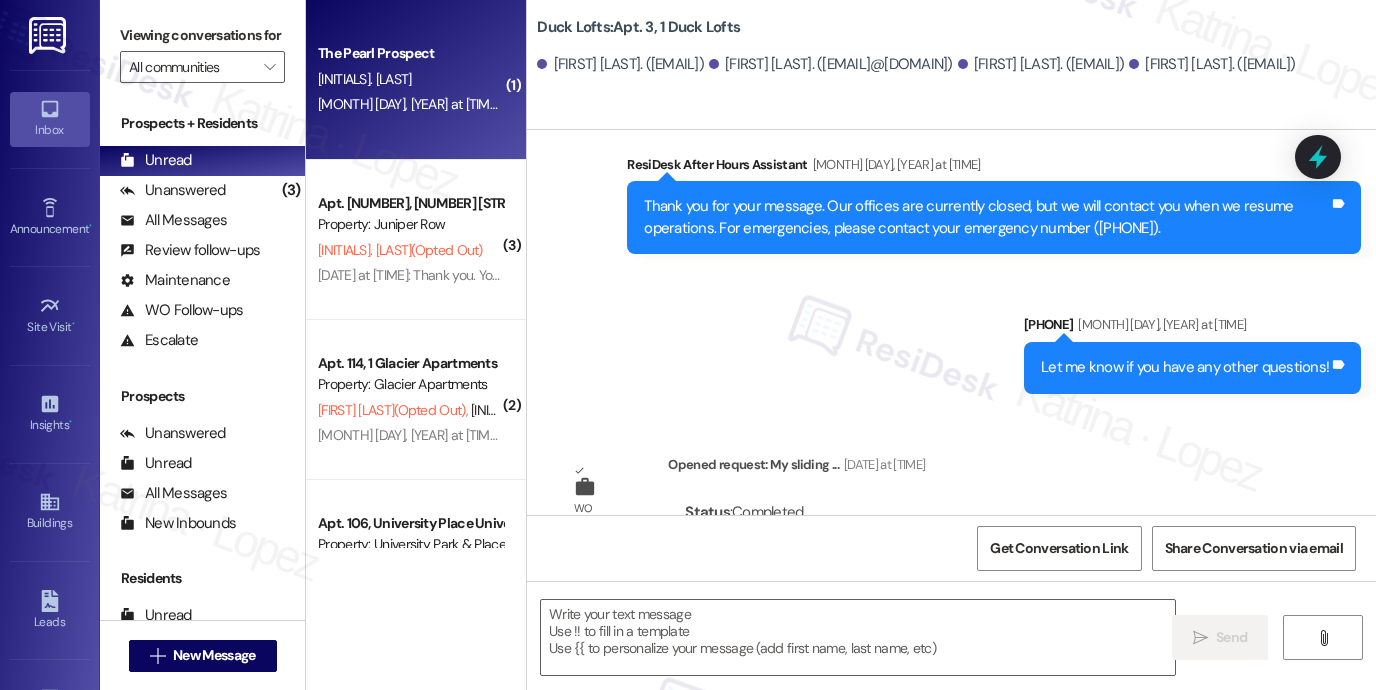 click on "The Pearl Prospect S. Munoz [MONTH] [DAY], [YEAR] at [TIME]: This message is part of our periodic resident outreach. Please disregard if you've already paid or you're on auto-pay!
Hi [FIRST] and [FIRST]! Friendly reminder that we’re here if you have any questions or concerns about paying rent. Feel free to reply ‘Yes’ if you’d like any help. If you’ve already paid or you’re on auto-pay - you’re all set!
[MONTH] [DAY], [YEAR] at [TIME]: This message is part of our periodic resident outreach. Please disregard if you've already paid or you're on auto-pay!
Hi [FIRST] and [FIRST]! Friendly reminder that we’re here if you have any questions or concerns about paying rent. Feel free to reply ‘Yes’ if you’d like any help. If you’ve already paid or you’re on auto-pay - you’re all set!" at bounding box center [416, 80] 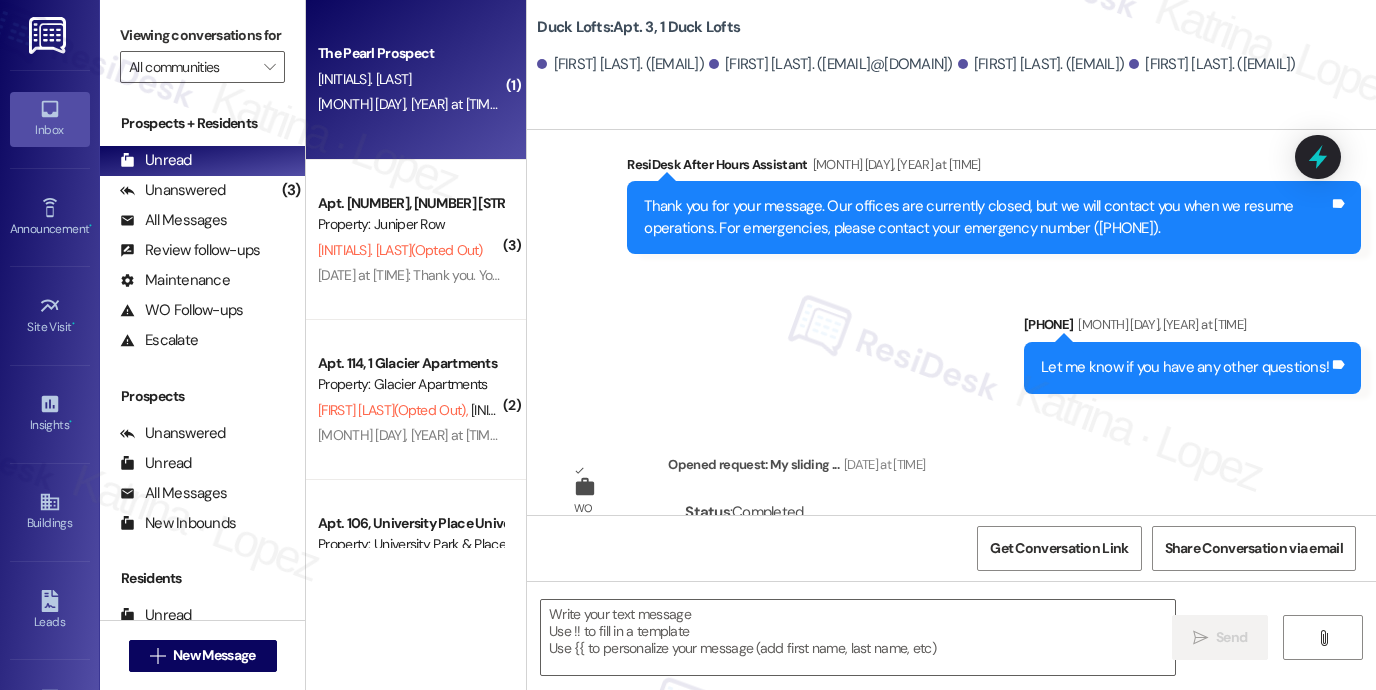type on "Fetching suggested responses. Please feel free to read through the conversation in the meantime." 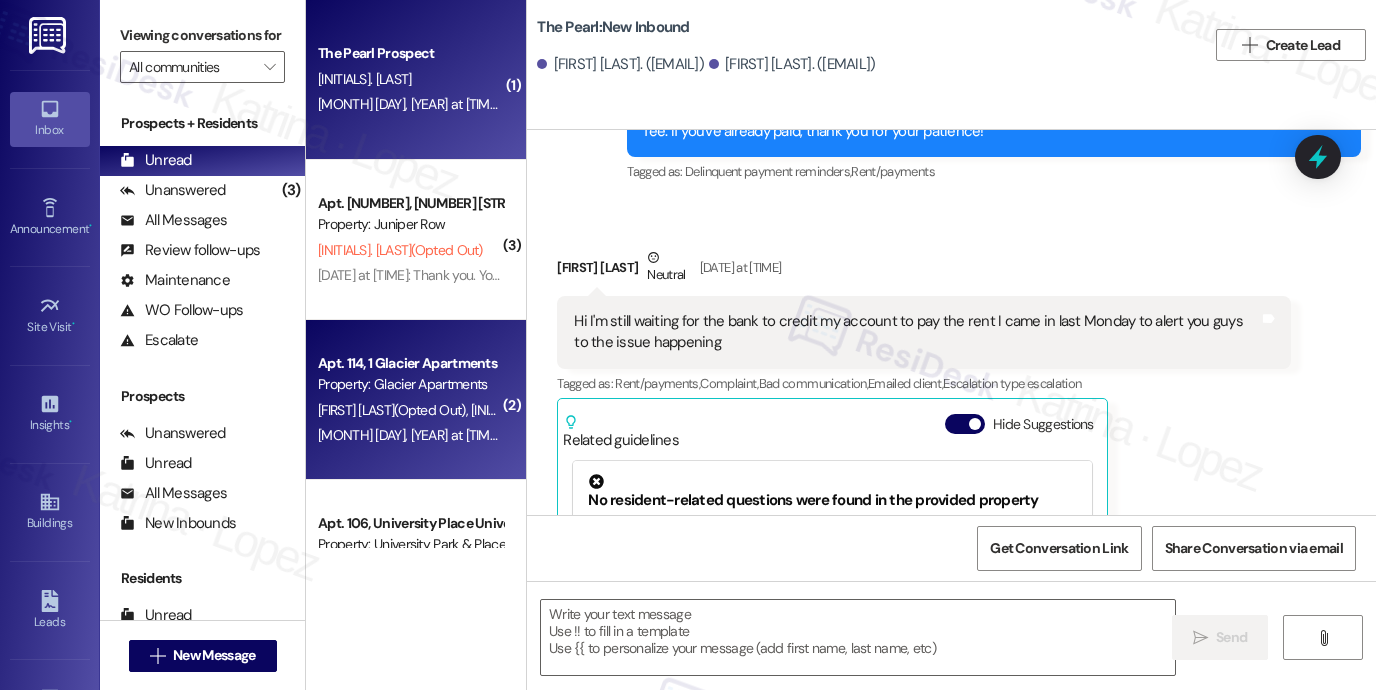 type on "Fetching suggested responses. Please feel free to read through the conversation in the meantime." 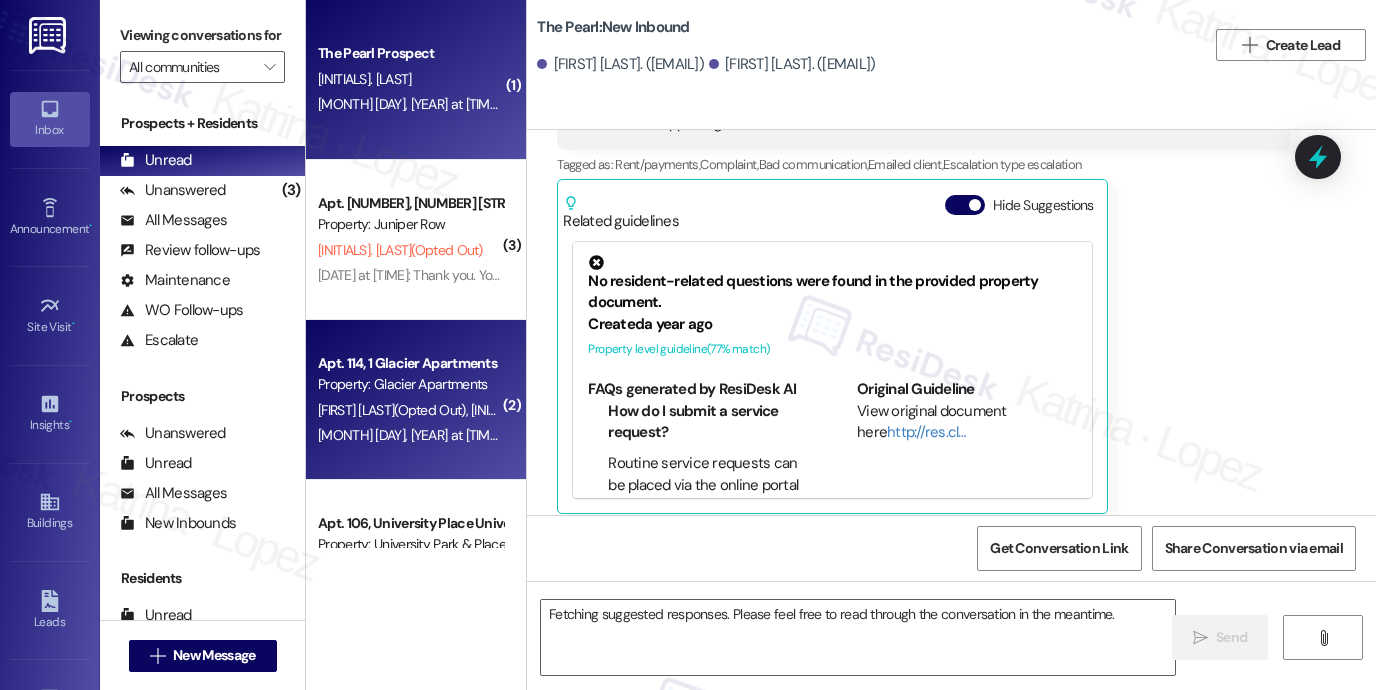 scroll, scrollTop: 579, scrollLeft: 0, axis: vertical 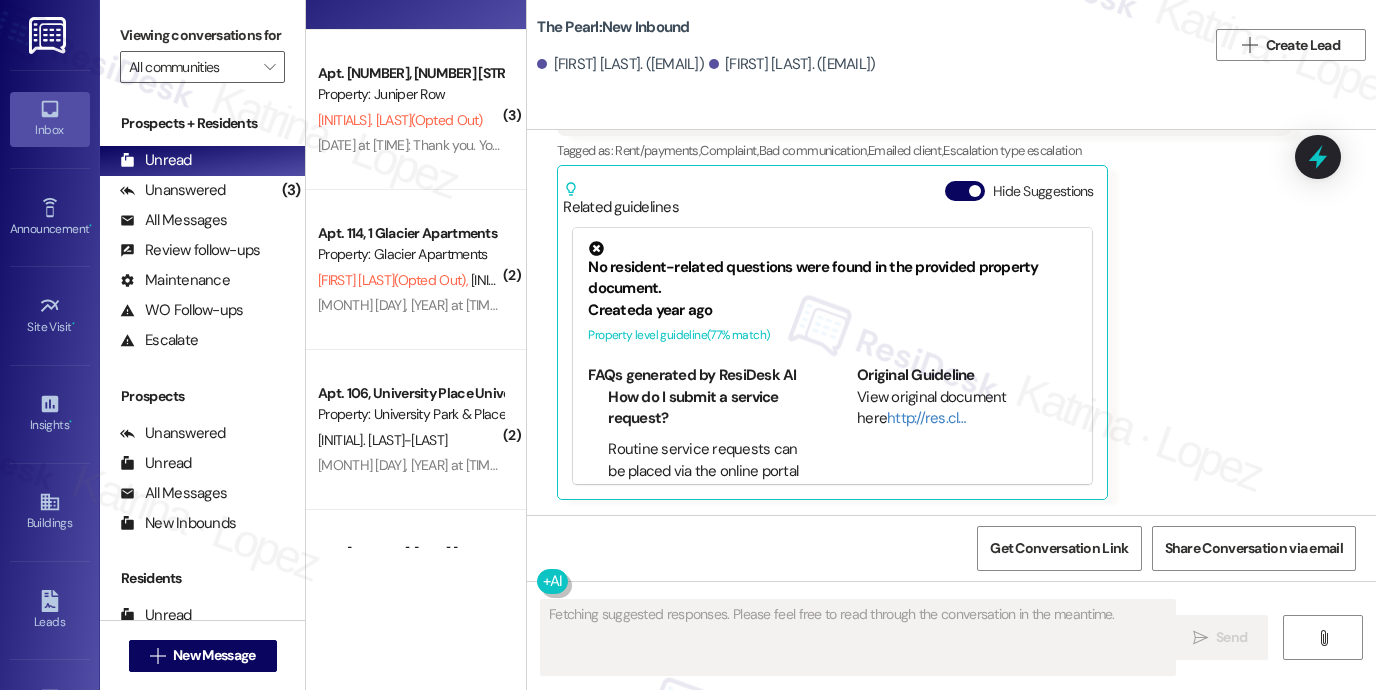 type 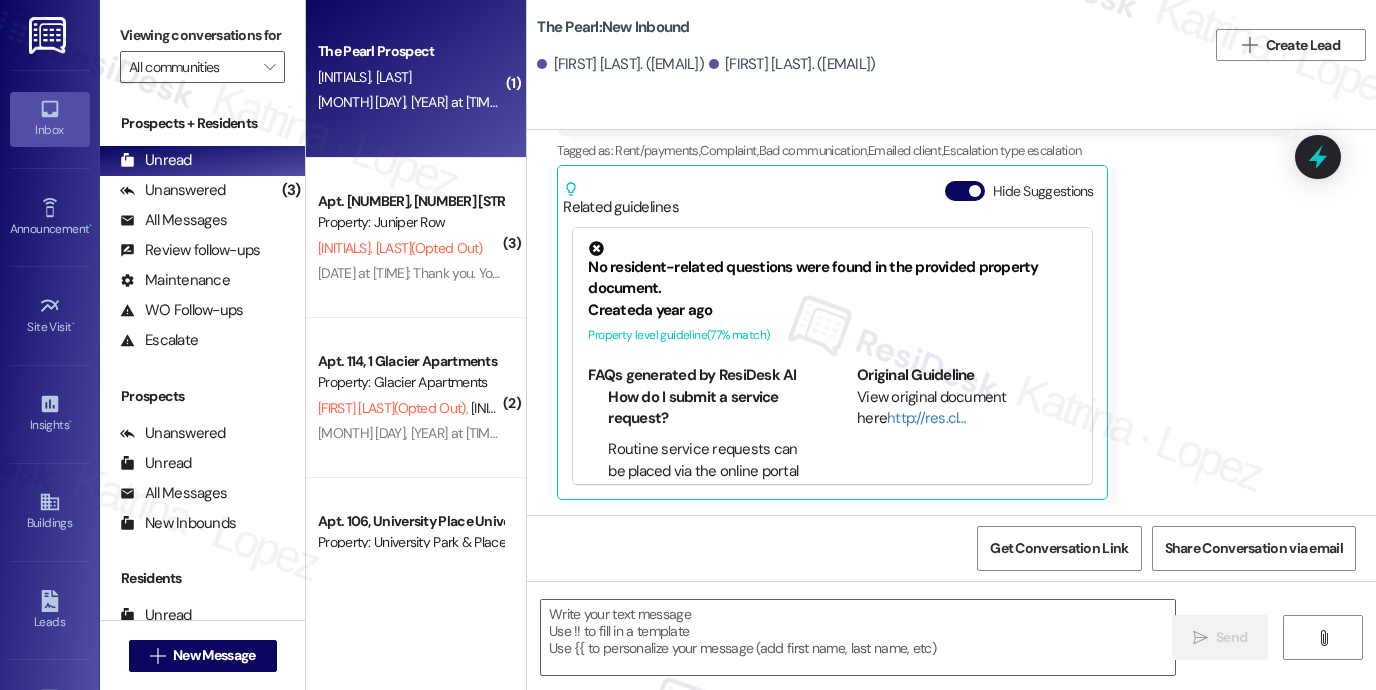 scroll, scrollTop: 0, scrollLeft: 0, axis: both 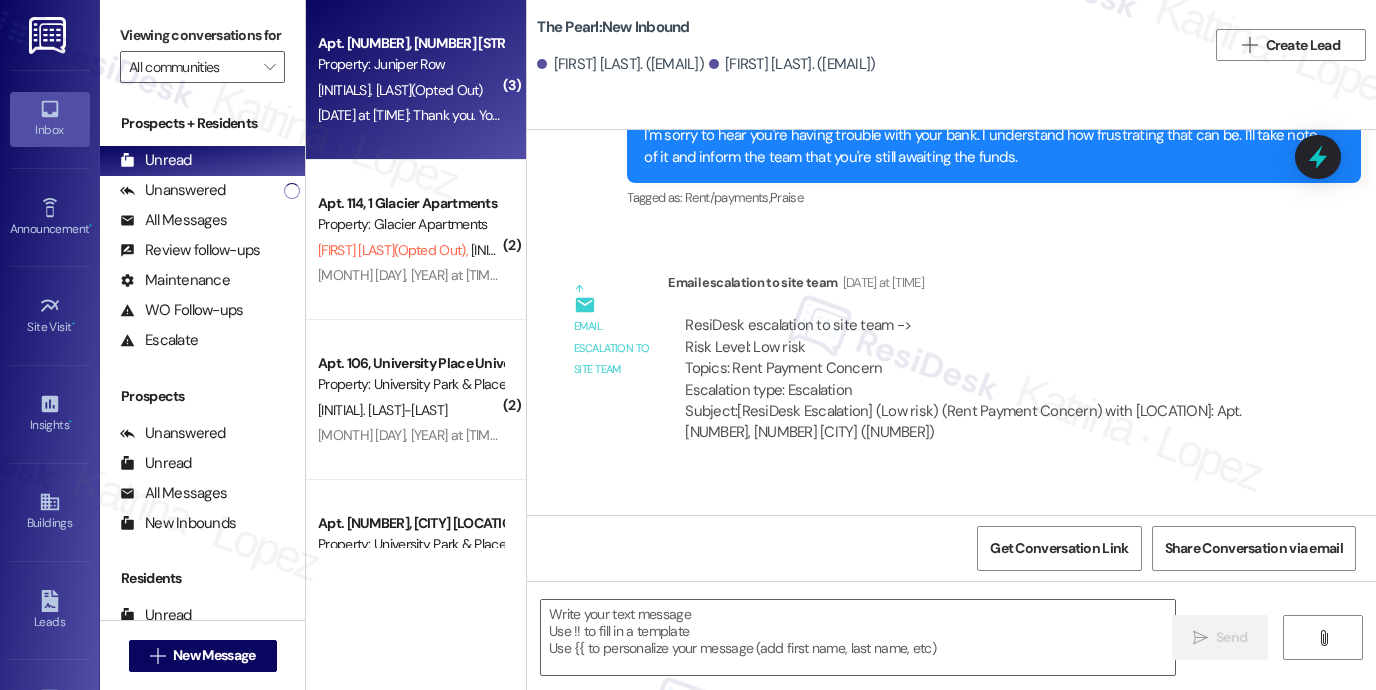 click on "[INITIALS]. [LAST] (Opted Out)" at bounding box center (410, 90) 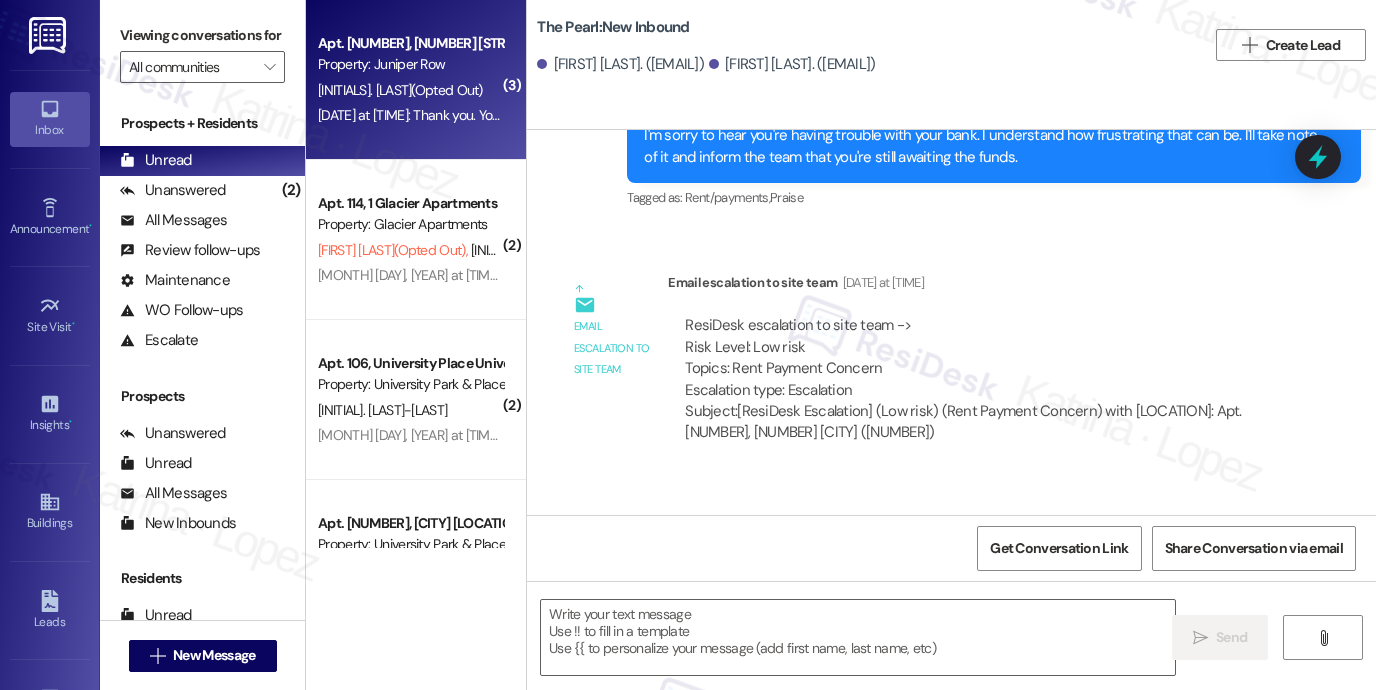 type on "Fetching suggested responses. Please feel free to read through the conversation in the meantime." 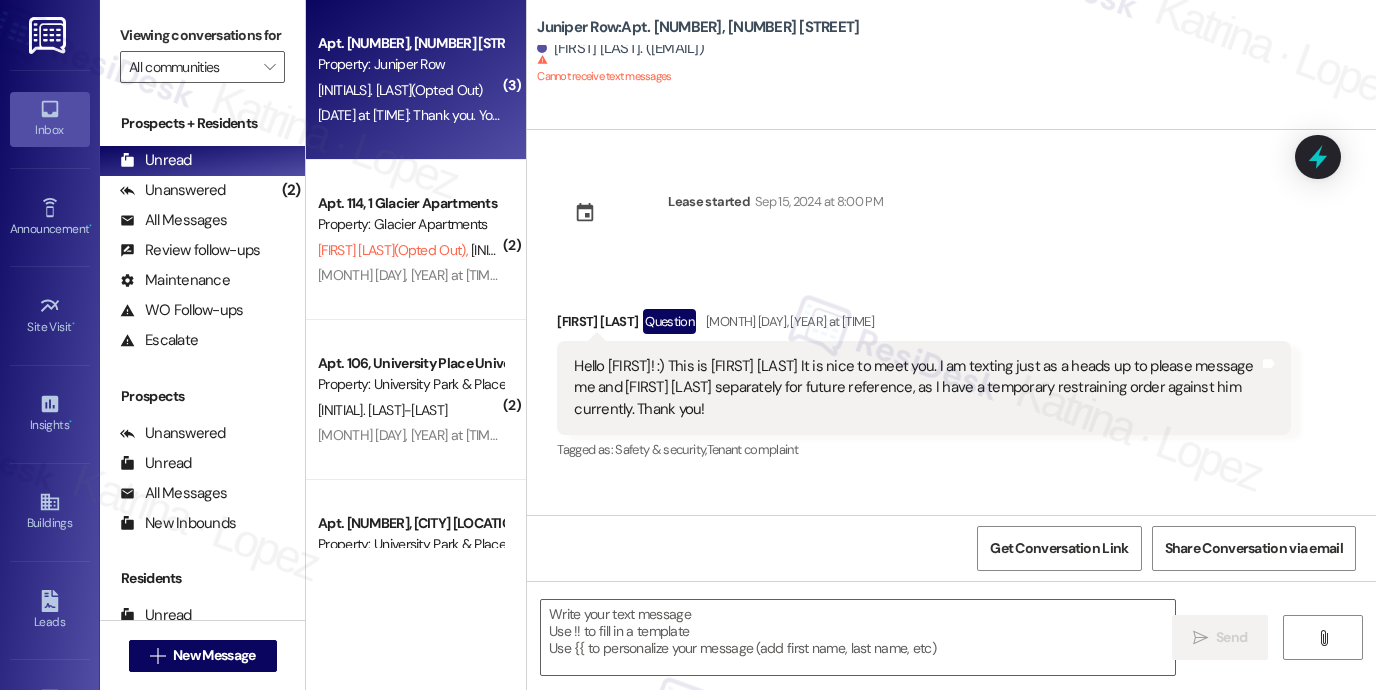 type on "Fetching suggested responses. Please feel free to read through the conversation in the meantime." 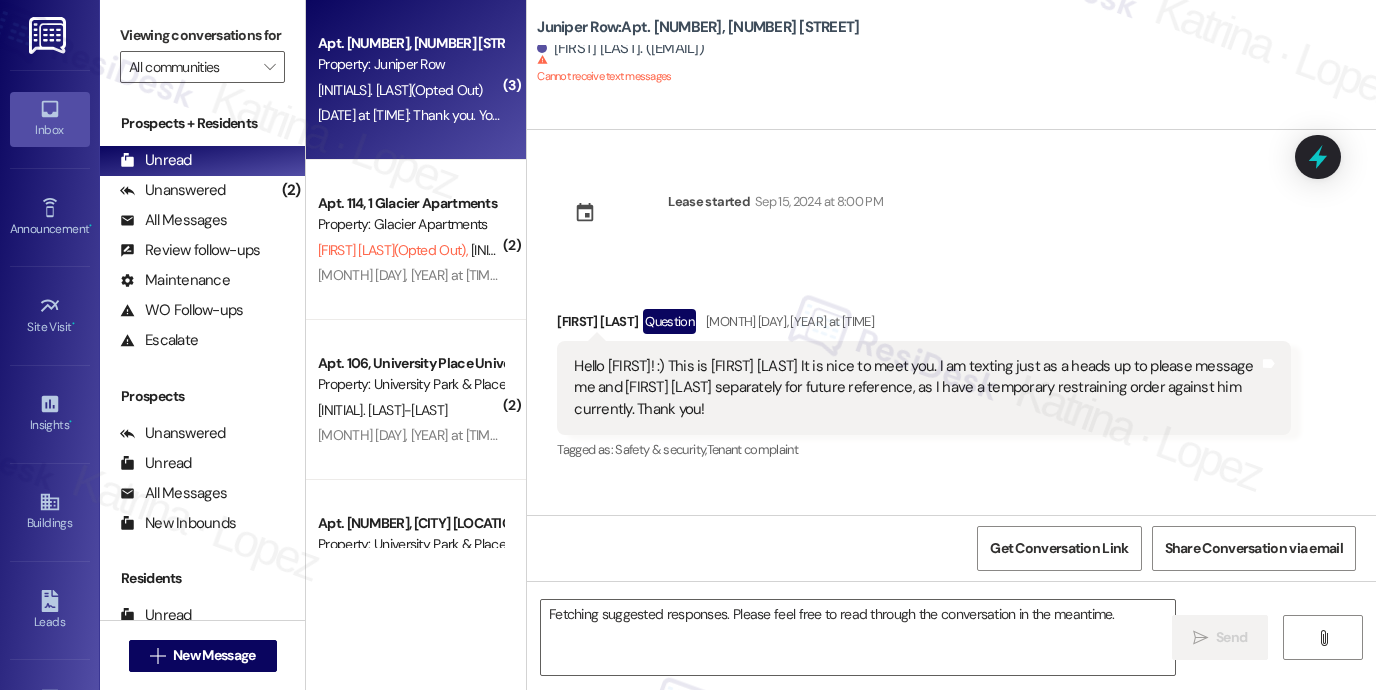 type 